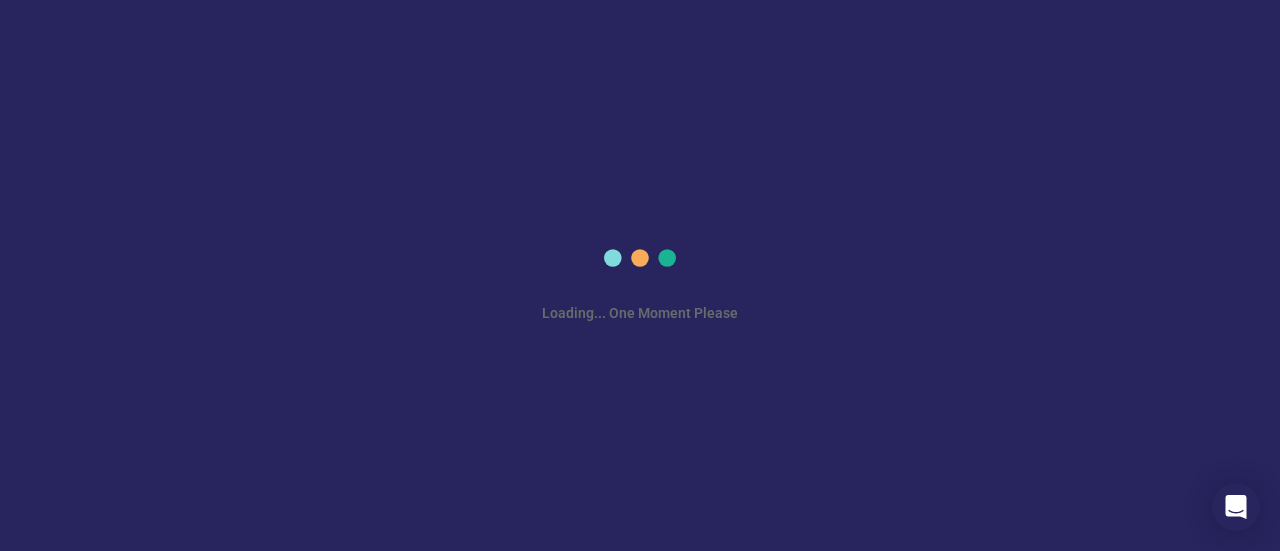 scroll, scrollTop: 0, scrollLeft: 0, axis: both 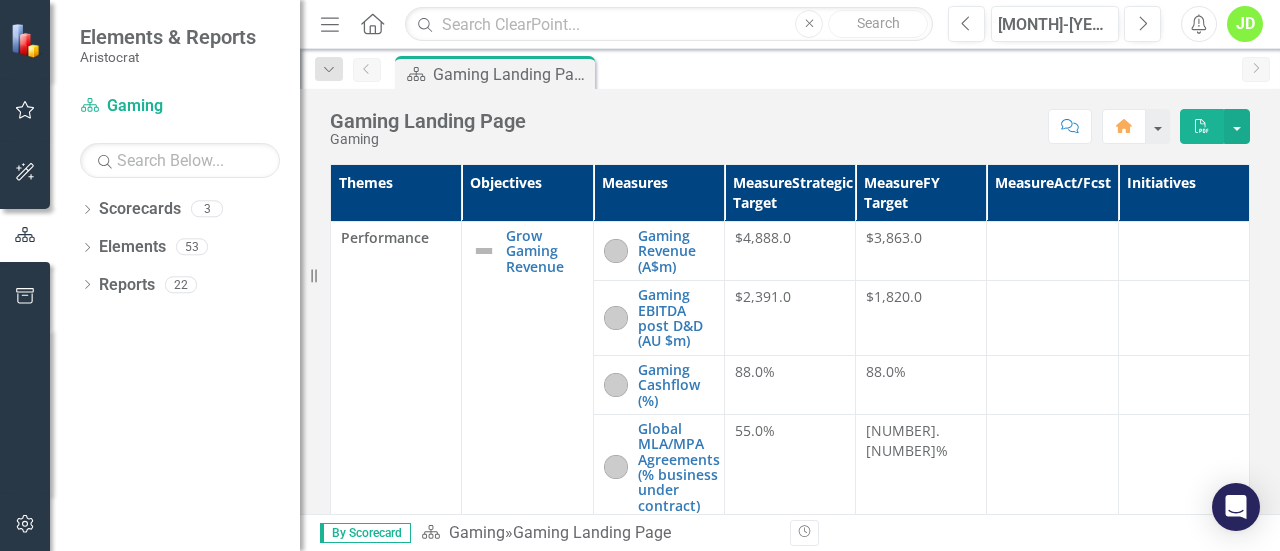click at bounding box center [25, 110] 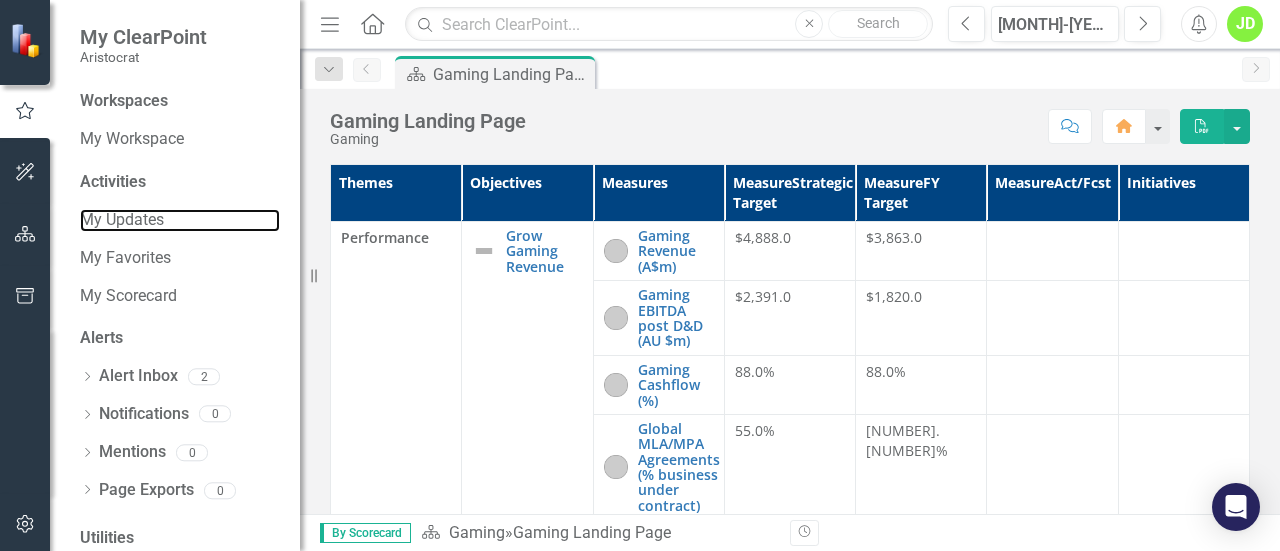 click on "My Updates" at bounding box center [180, 220] 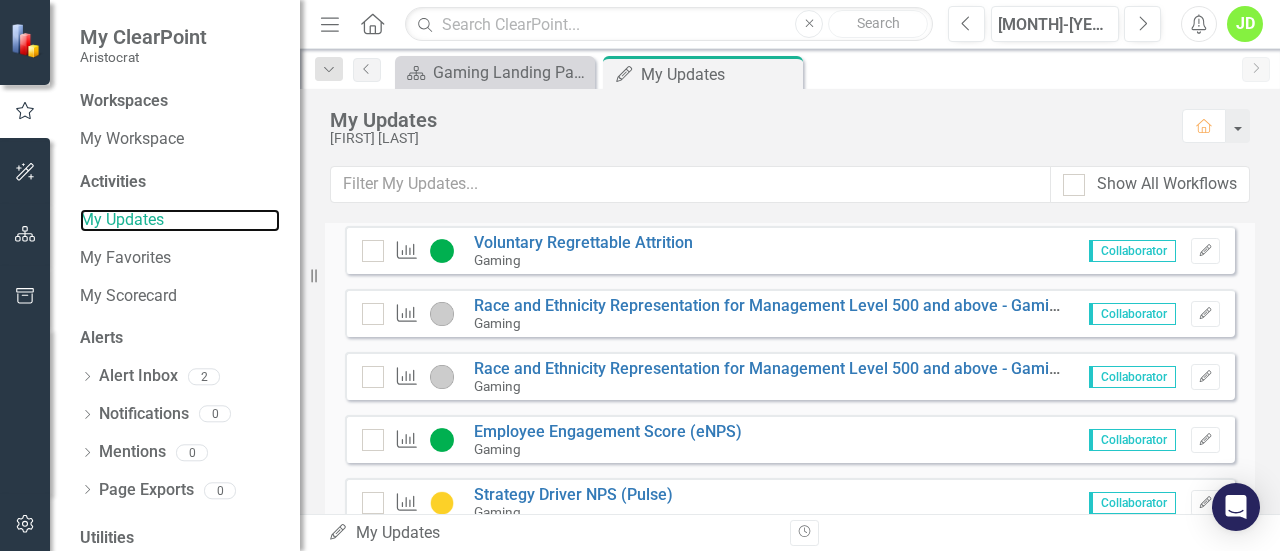 scroll, scrollTop: 503, scrollLeft: 0, axis: vertical 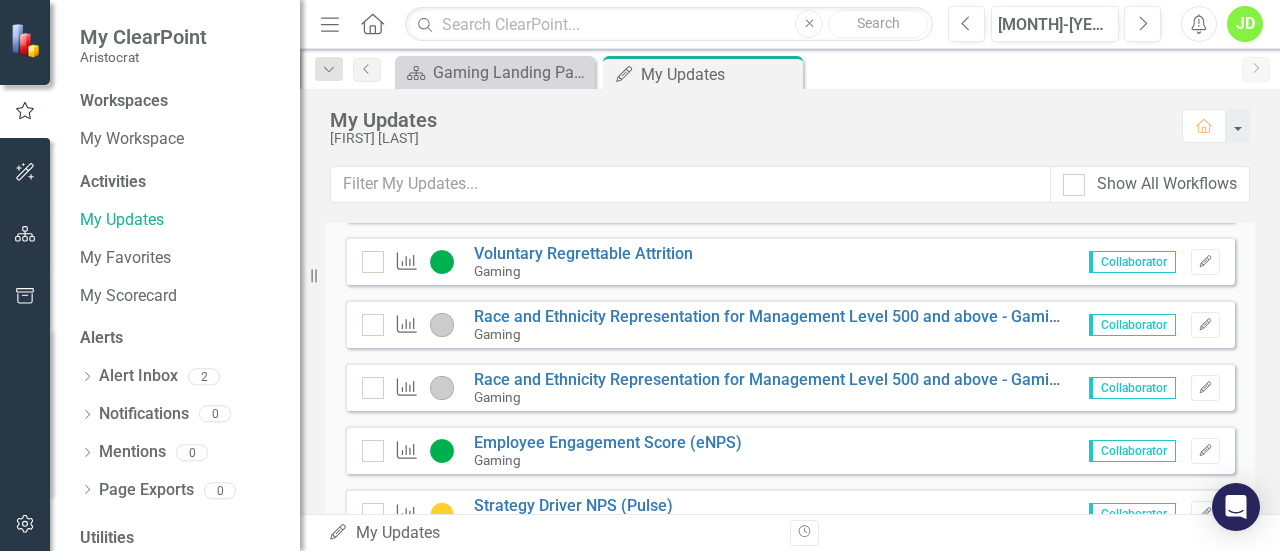 click on "Edit" at bounding box center (1205, 325) 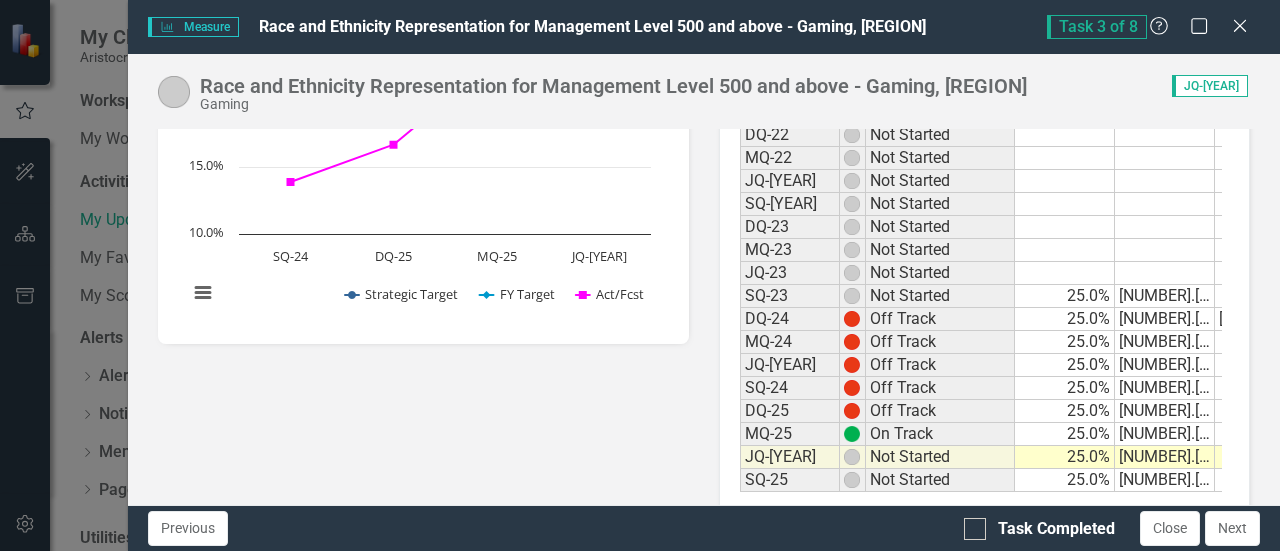 scroll, scrollTop: 481, scrollLeft: 0, axis: vertical 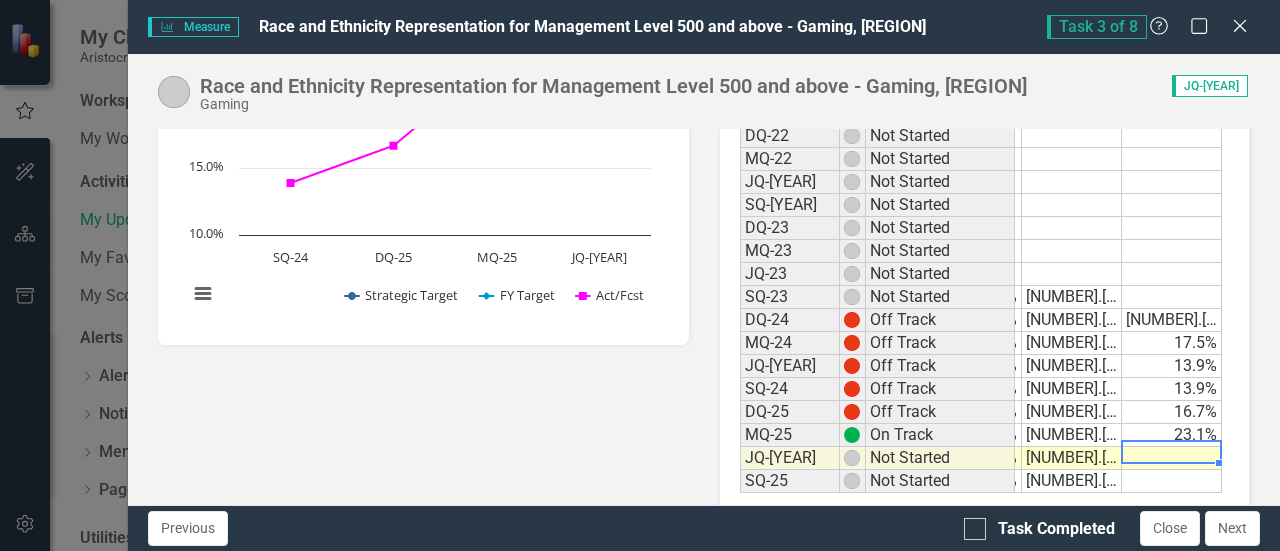 click at bounding box center [1172, 458] 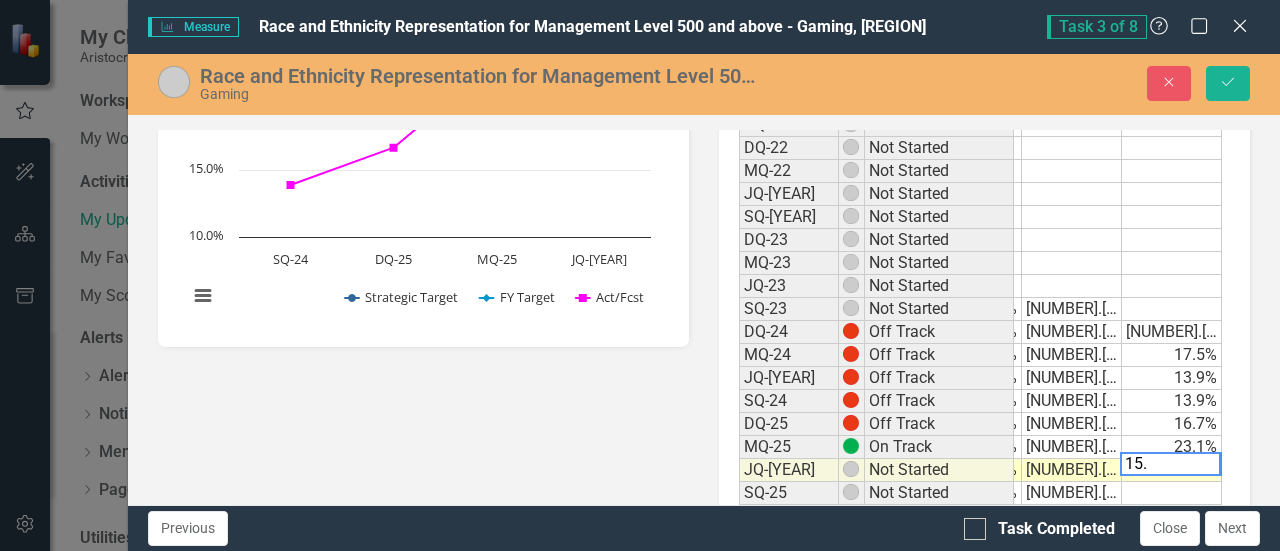 scroll, scrollTop: 0, scrollLeft: 92, axis: horizontal 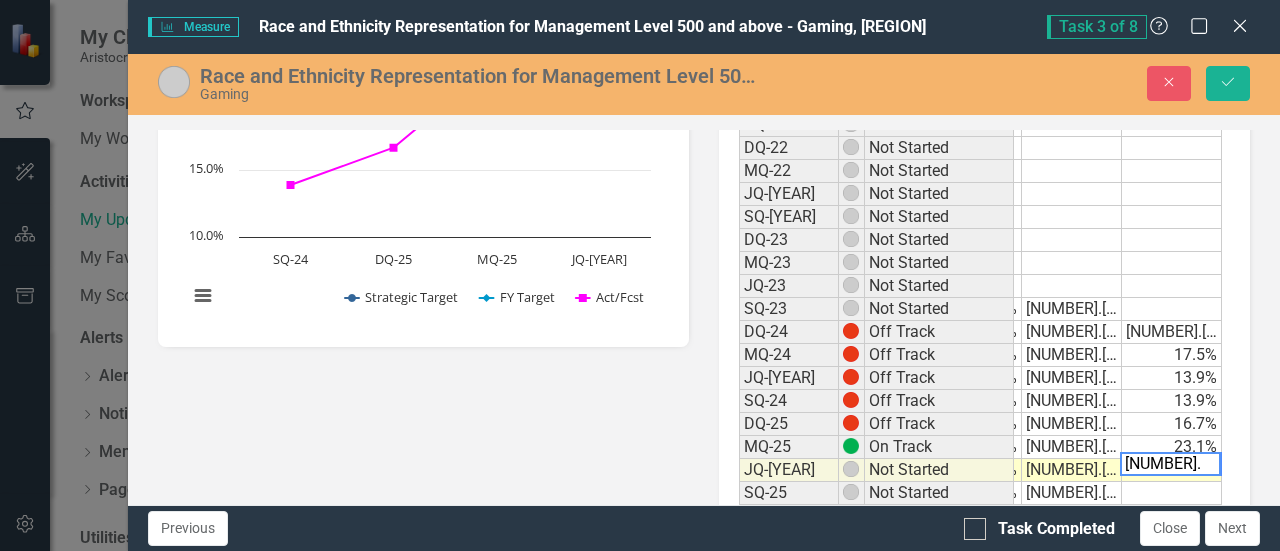 type on "[NUMBER].[NUMBER]" 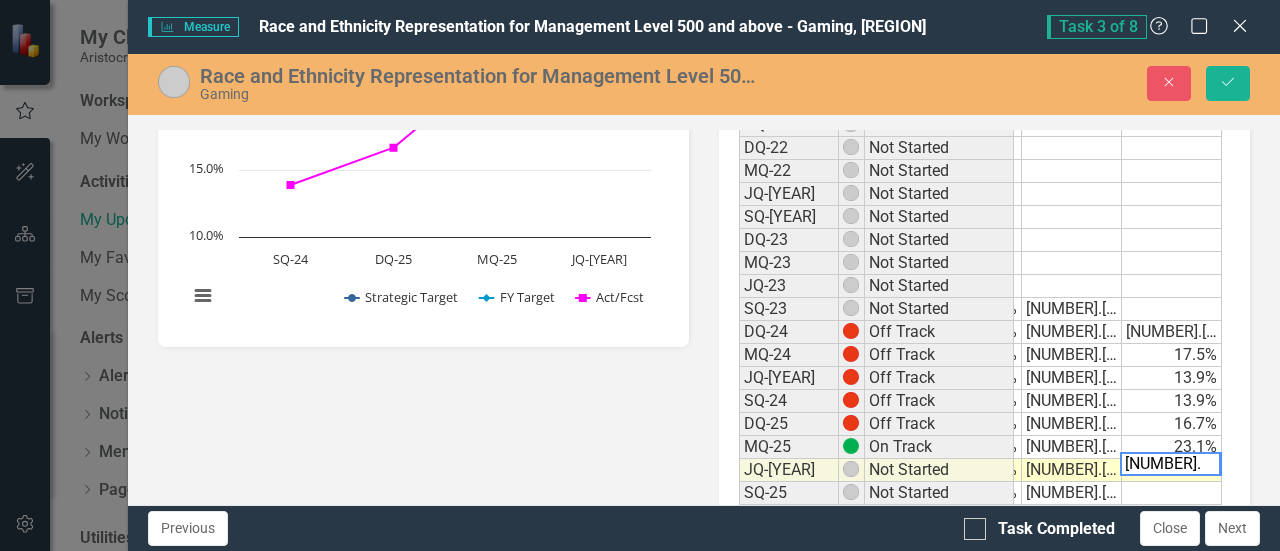 click on "Jun-[YEAR] Regrettable Churn (HiPos) (Chart Type: Line Chart)
Plot Bands
SQ-[YEAR]
Strategic Target: 25.0%	FY Target: 21.0%	Act/Fcst: 13.9%
DQ-[YEAR]
Strategic Target: 25.0%	FY Target: 21.0%	Act/Fcst: 16.7%
MQ-[YEAR]
Strategic Target: 25.0%	FY Target: 21.0%	Act/Fcst: 23.1%
JQ-[YEAR]
Strategic Target: 25.0%	FY Target: 21.0%	Act/Fcst: No Value The chart has 1 X axis displaying categories.  The chart has 1 Y axis displaying values. Data ranges from 13.9 to 25. Created with Highcharts 11.4.8 Chart context menu Strategic Target FY Target Act/Fcst SQ-[YEAR] DQ-[YEAR] MQ-[YEAR] JQ-[YEAR] 10.0% 15.0% 20.0% 25.0% End of interactive chart. Measure Data Add  Add Series Period Status Strategic Target FY Target Act/Fcst MQ-[YEAR] Not Started JQ-[YEAR] Not Started SQ-[YEAR] Not Started DQ-[YEAR] Not Started MQ-[YEAR] Not Started JQ-[YEAR] Not Started SQ-[YEAR] Not Started DQ-[YEAR] Not Started MQ-[YEAR] Not Started JQ-[YEAR] Not Started SQ-[YEAR] Not Started 25.0% 21.0% DQ-[YEAR]" at bounding box center (704, 312) 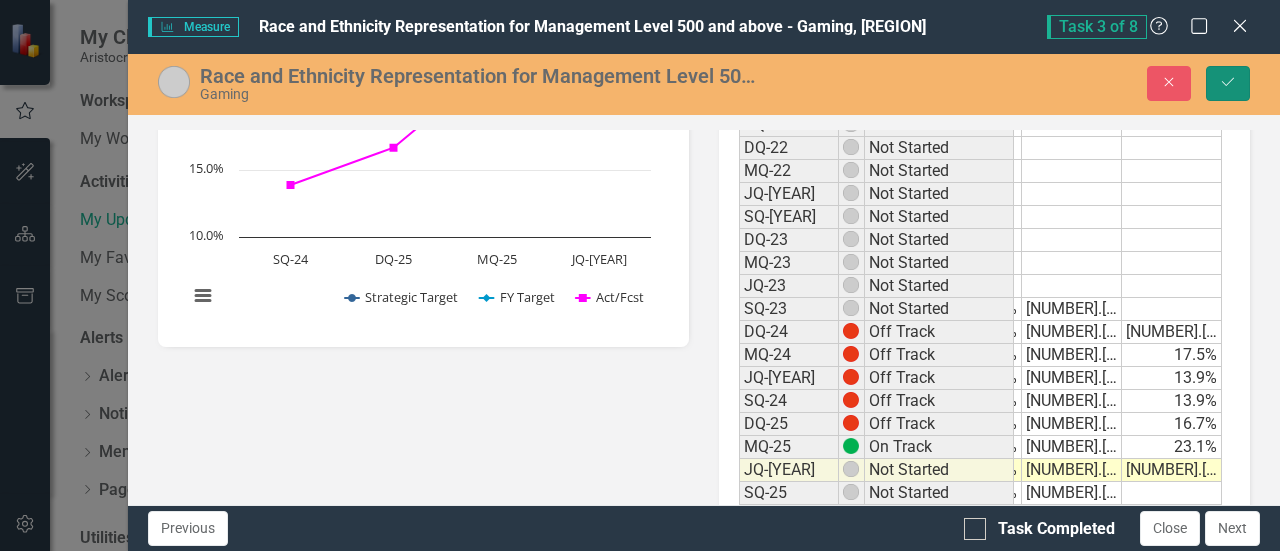 click on "Save" at bounding box center [1228, 82] 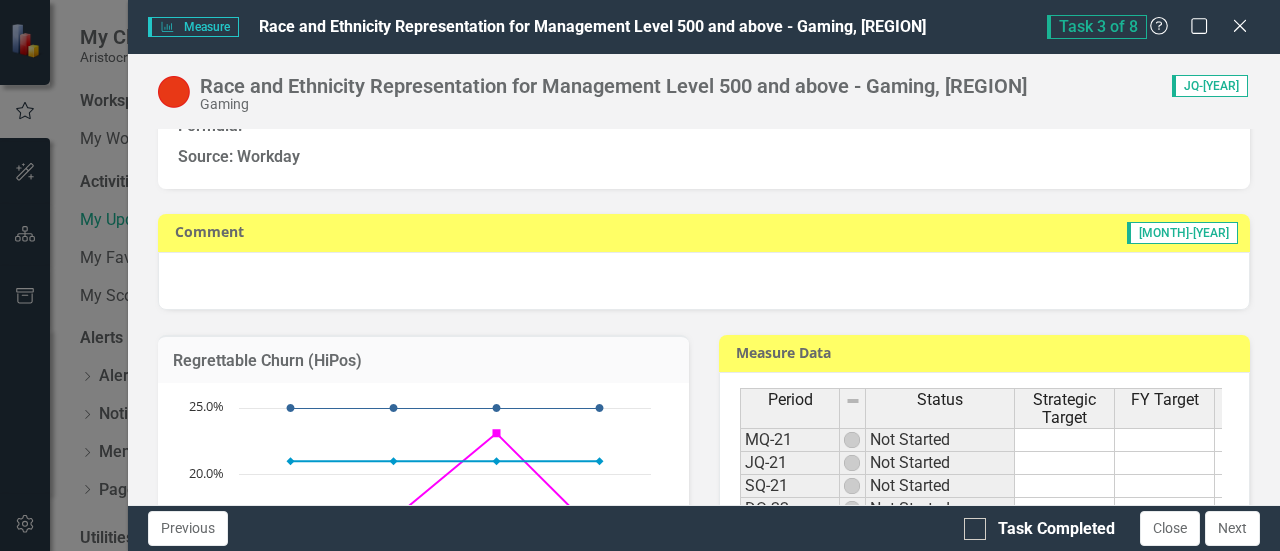 scroll, scrollTop: 190, scrollLeft: 0, axis: vertical 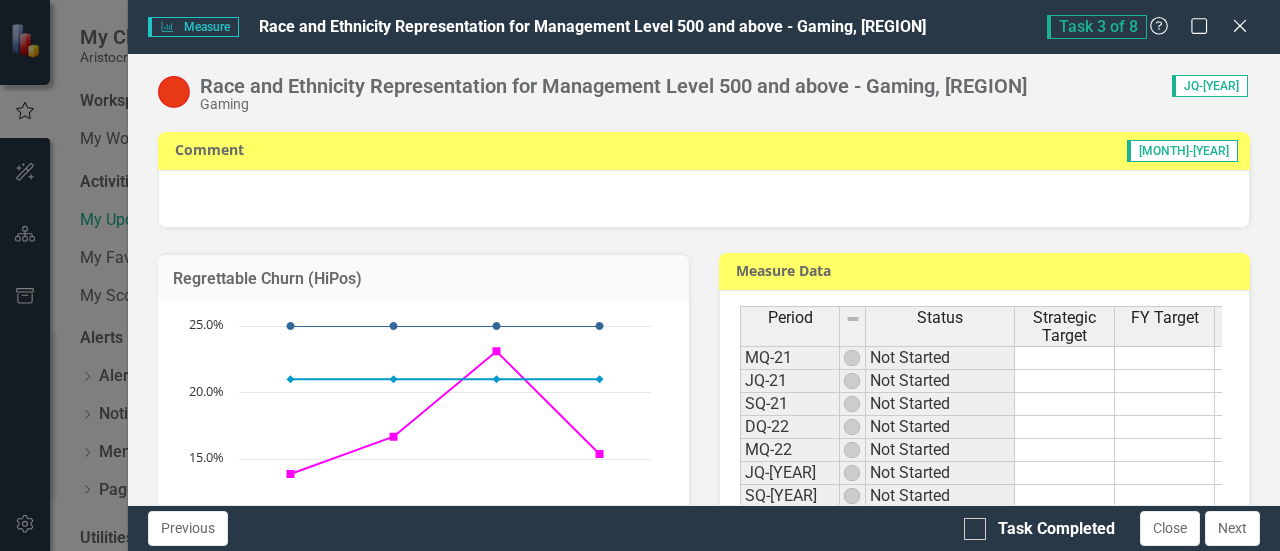 click at bounding box center [975, 529] 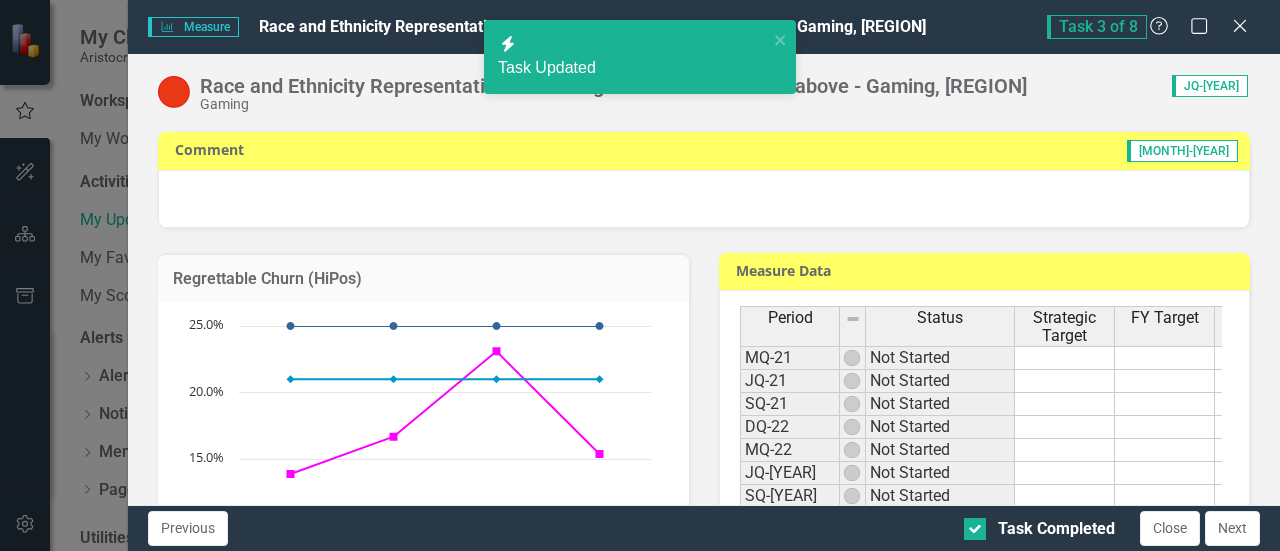 click on "Next" at bounding box center [1232, 528] 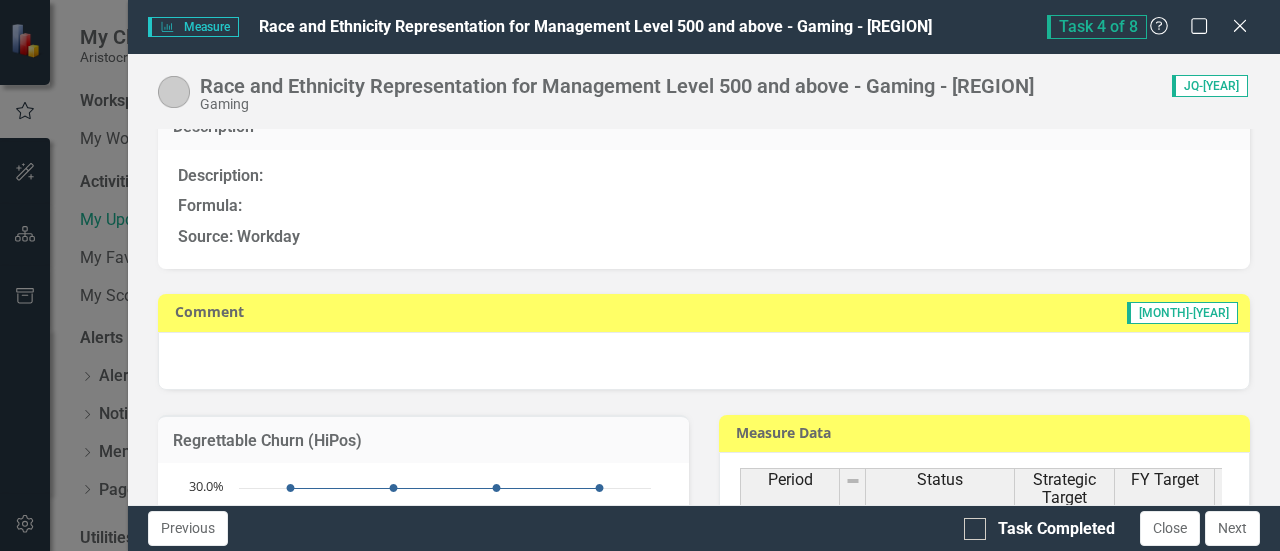 scroll, scrollTop: 29, scrollLeft: 0, axis: vertical 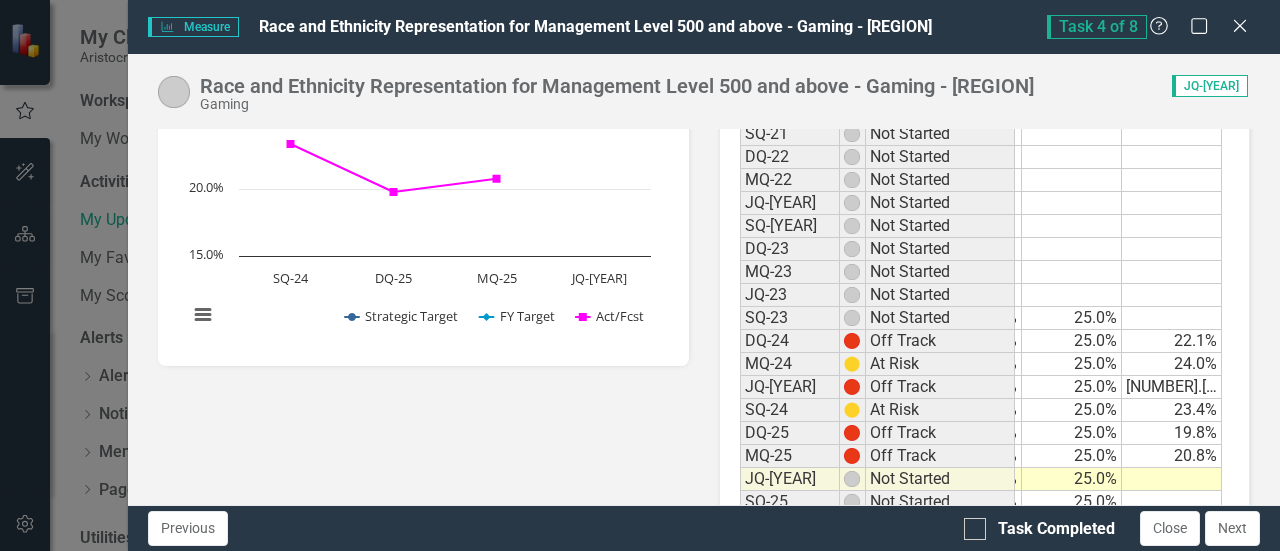 click at bounding box center (1172, 479) 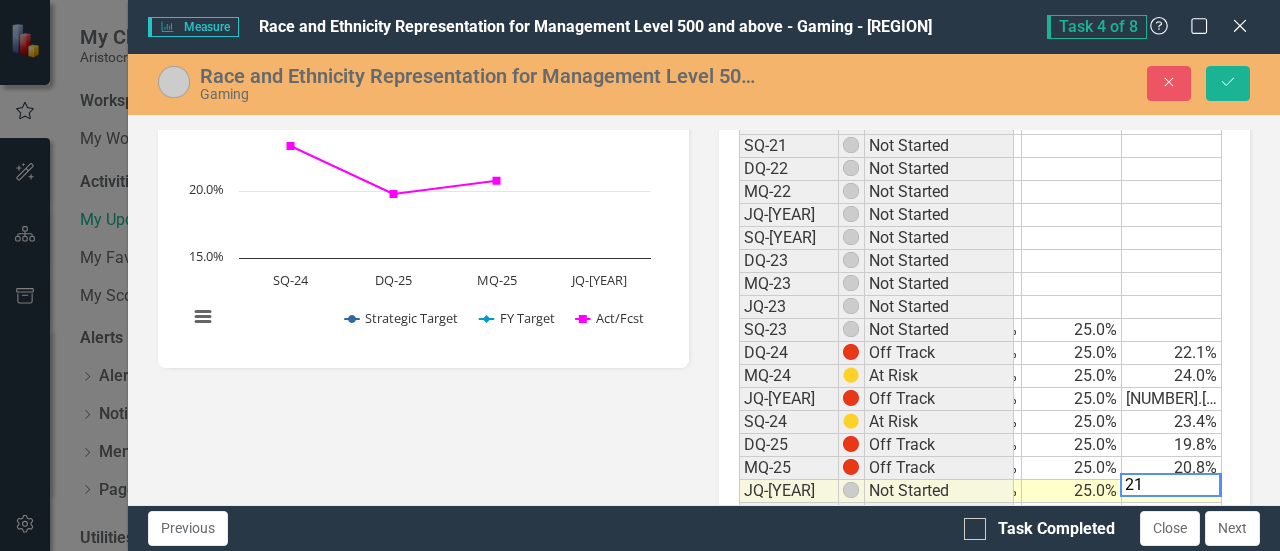 scroll, scrollTop: 0, scrollLeft: 92, axis: horizontal 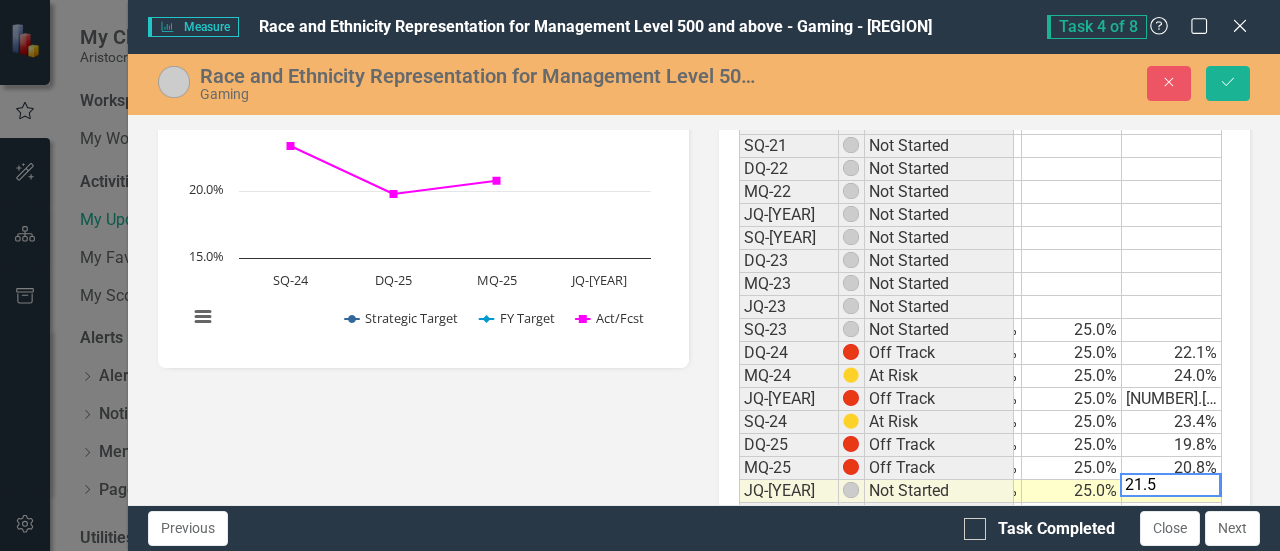 type on "21.5" 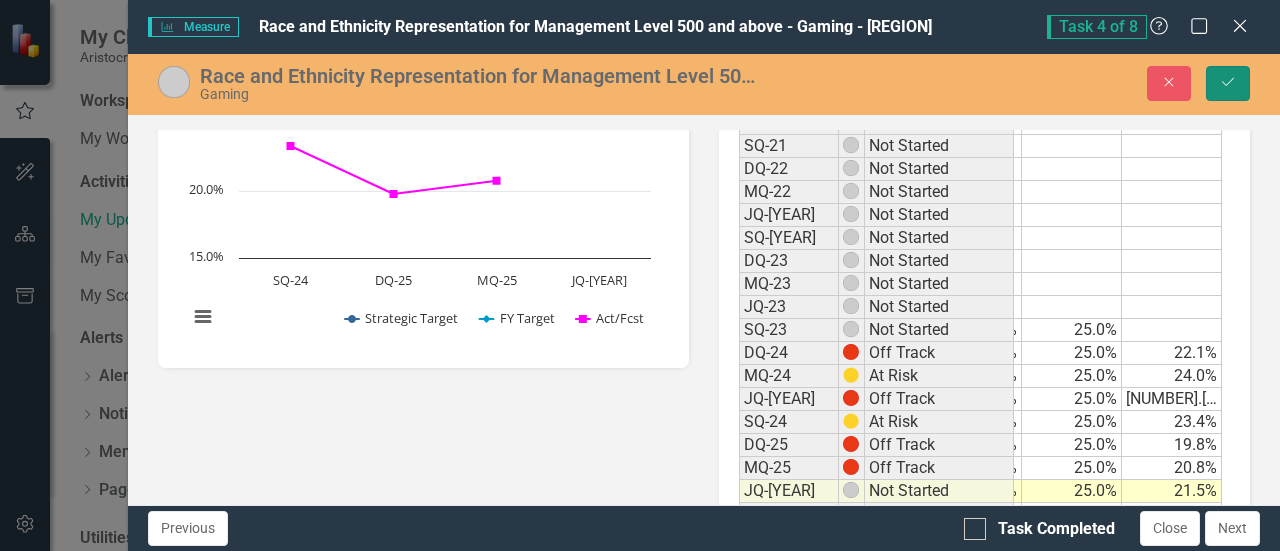 click on "Save" at bounding box center [1228, 83] 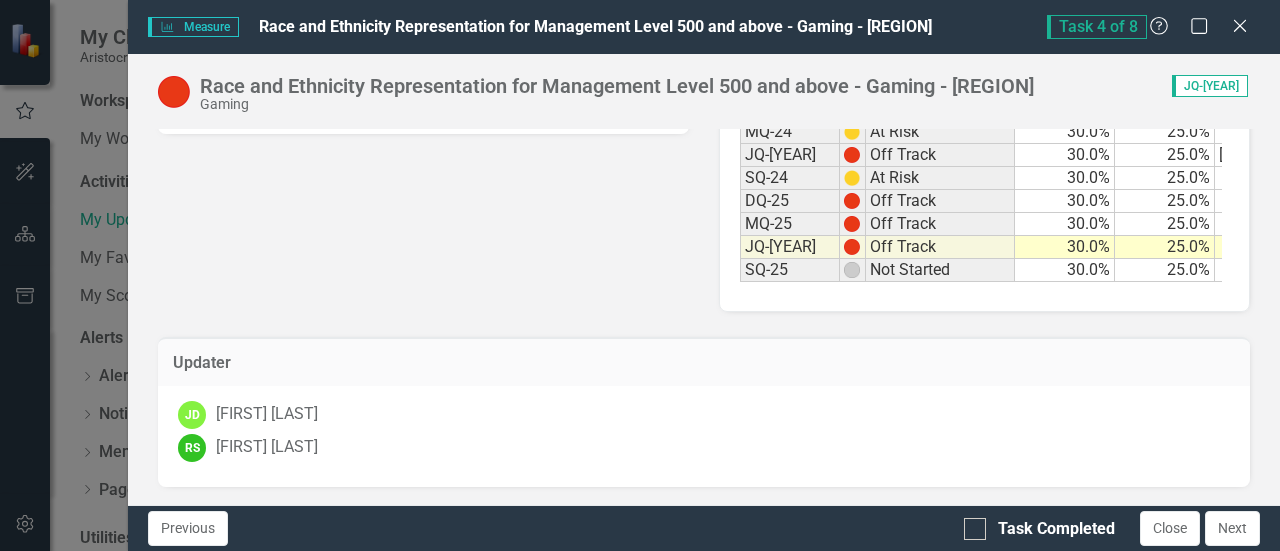 scroll, scrollTop: 560, scrollLeft: 0, axis: vertical 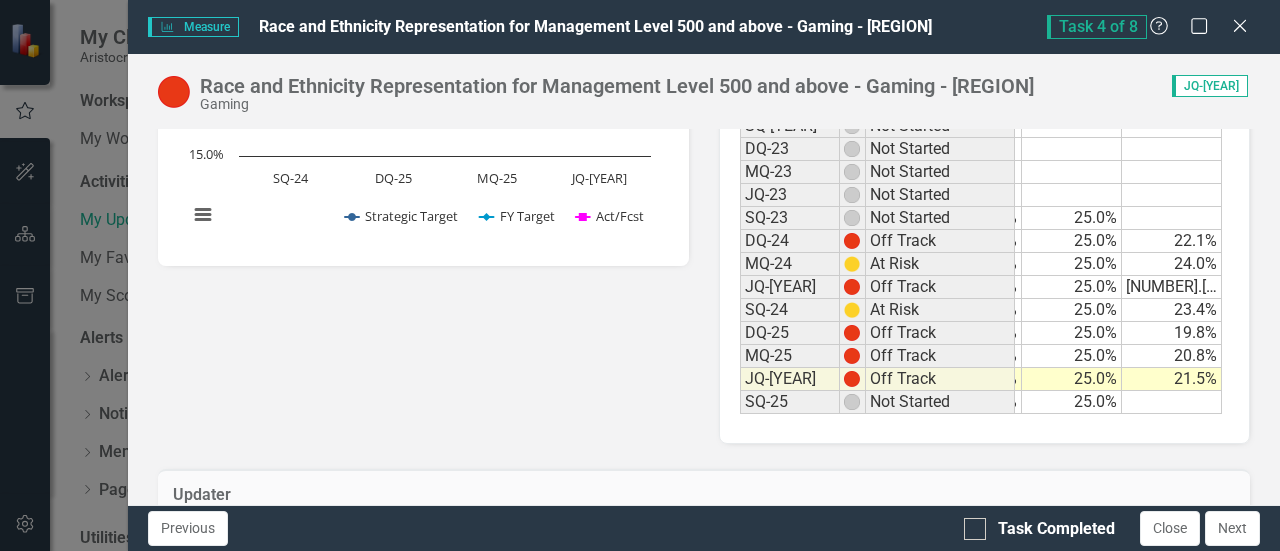 click at bounding box center [975, 529] 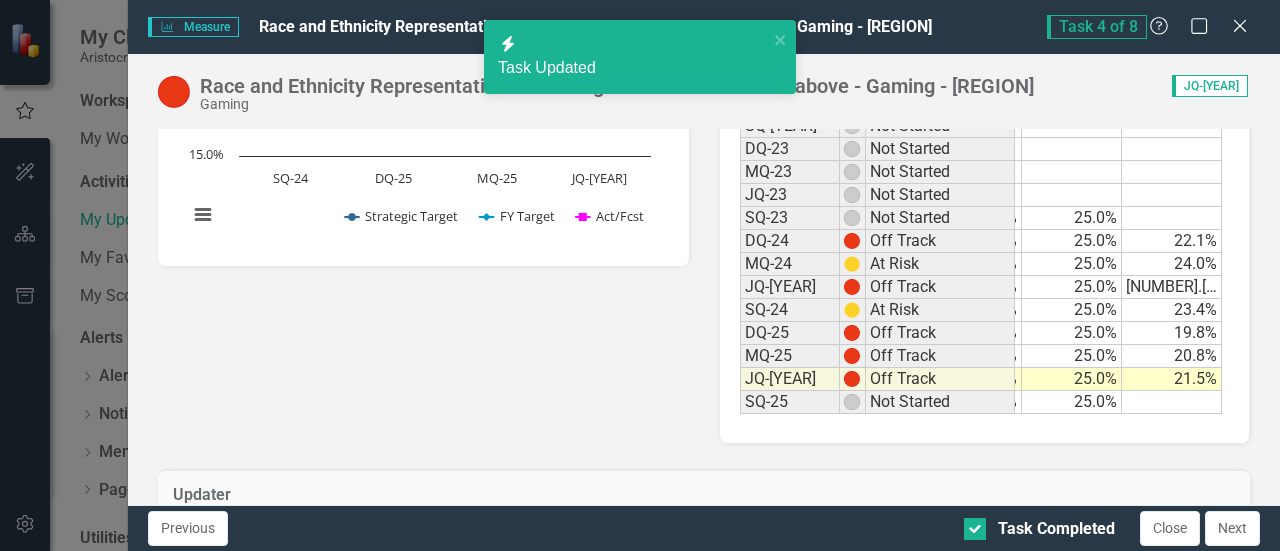 click on "Next" at bounding box center (1232, 528) 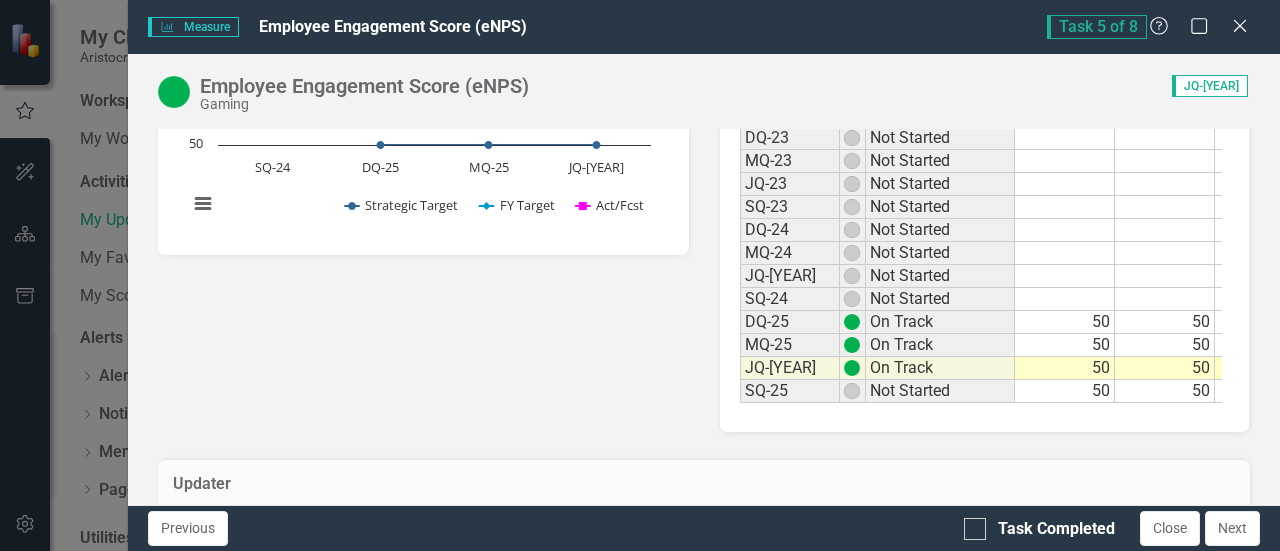 scroll, scrollTop: 572, scrollLeft: 0, axis: vertical 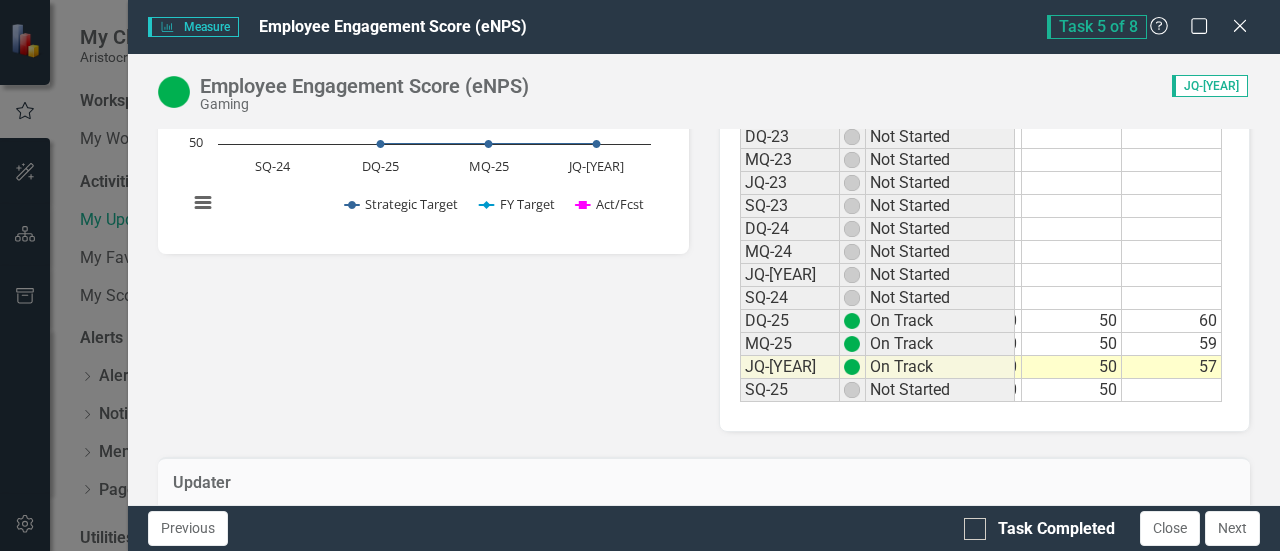 click at bounding box center [975, 529] 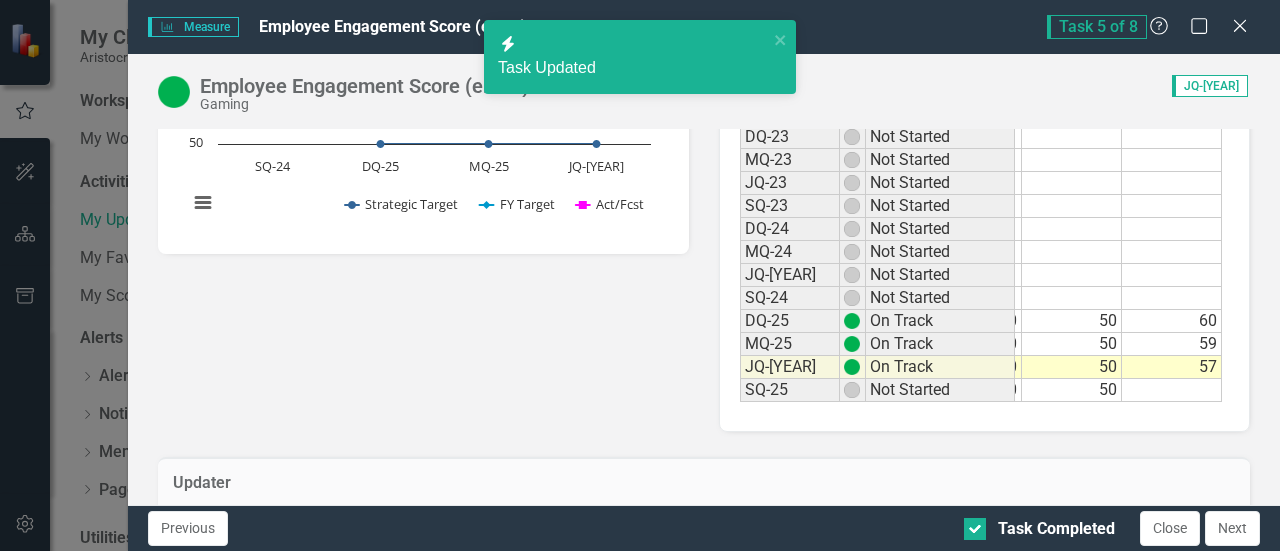 click on "Next" at bounding box center [1232, 528] 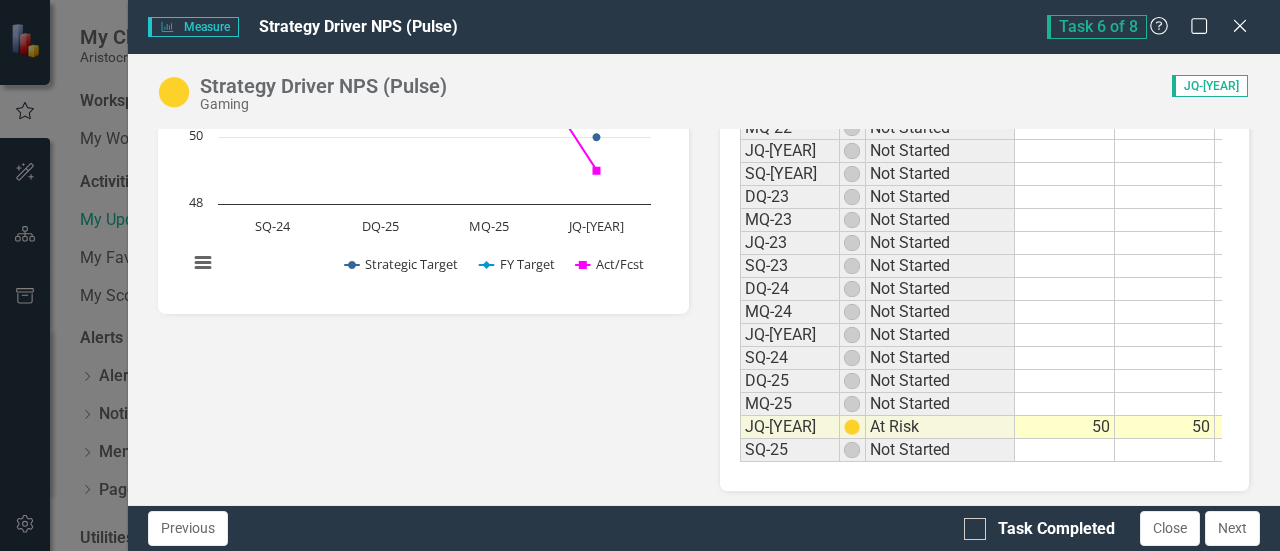 scroll, scrollTop: 689, scrollLeft: 0, axis: vertical 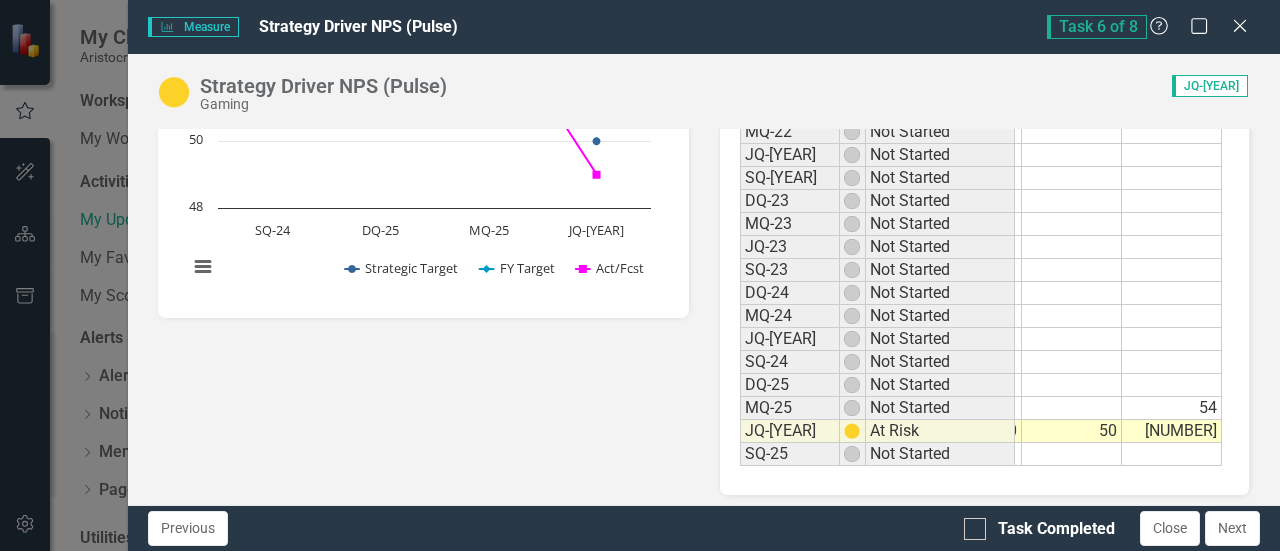 click at bounding box center (975, 529) 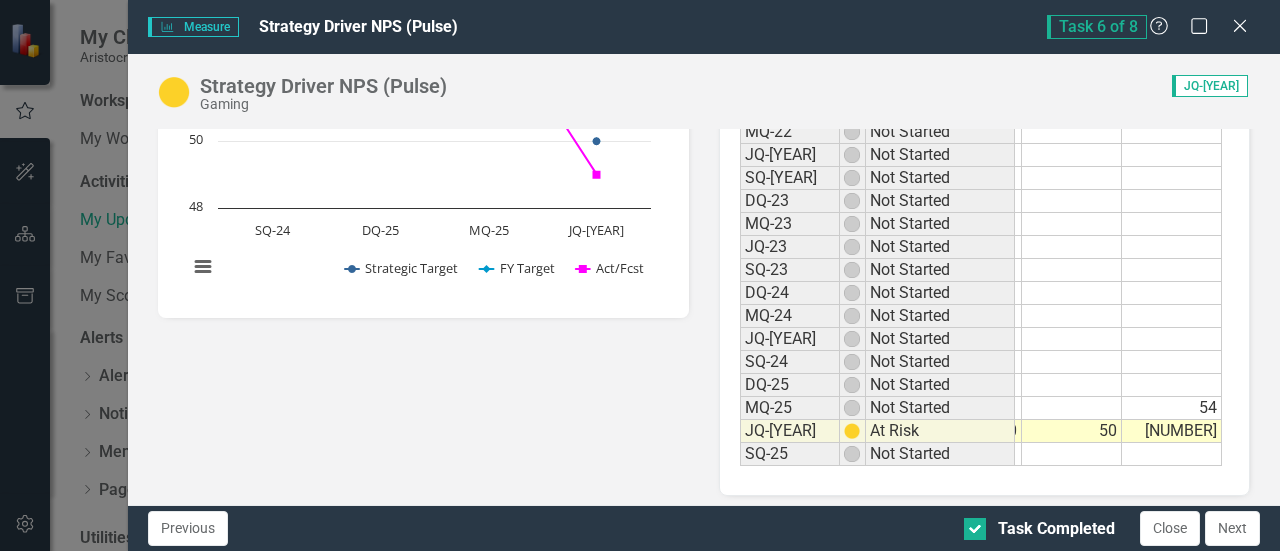 click on "Next" at bounding box center [1232, 528] 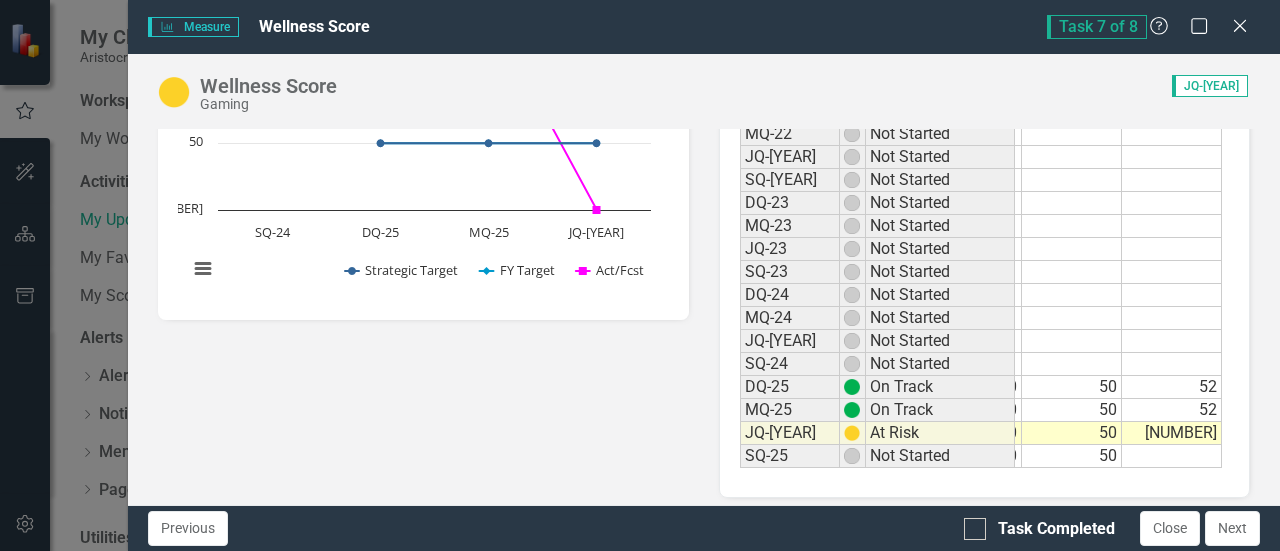 click on "Previous" at bounding box center (188, 528) 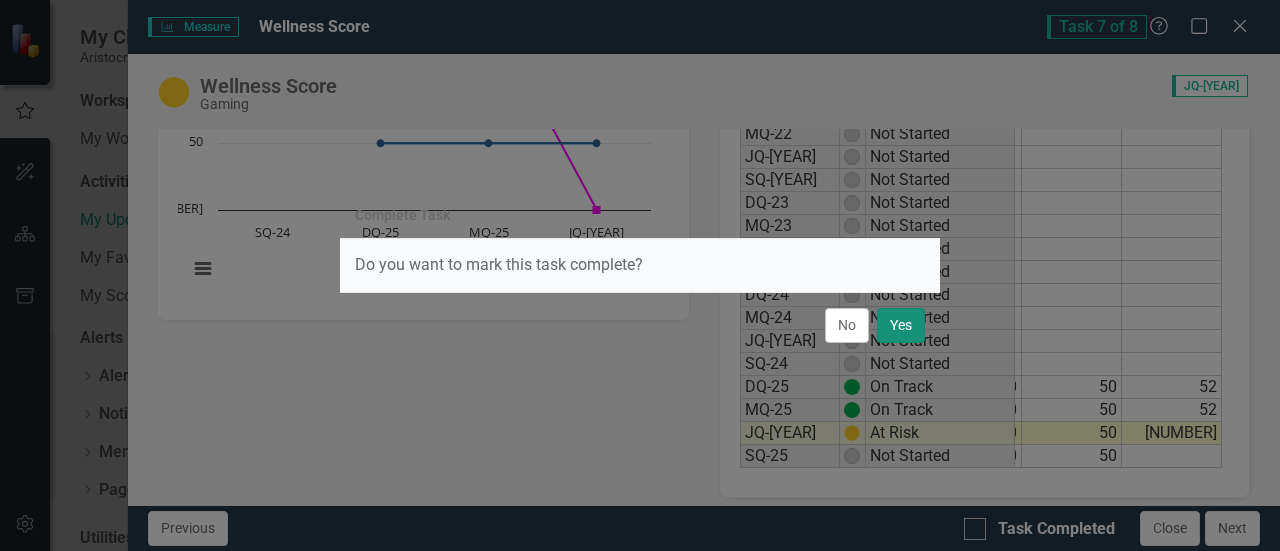 click on "Yes" at bounding box center (901, 325) 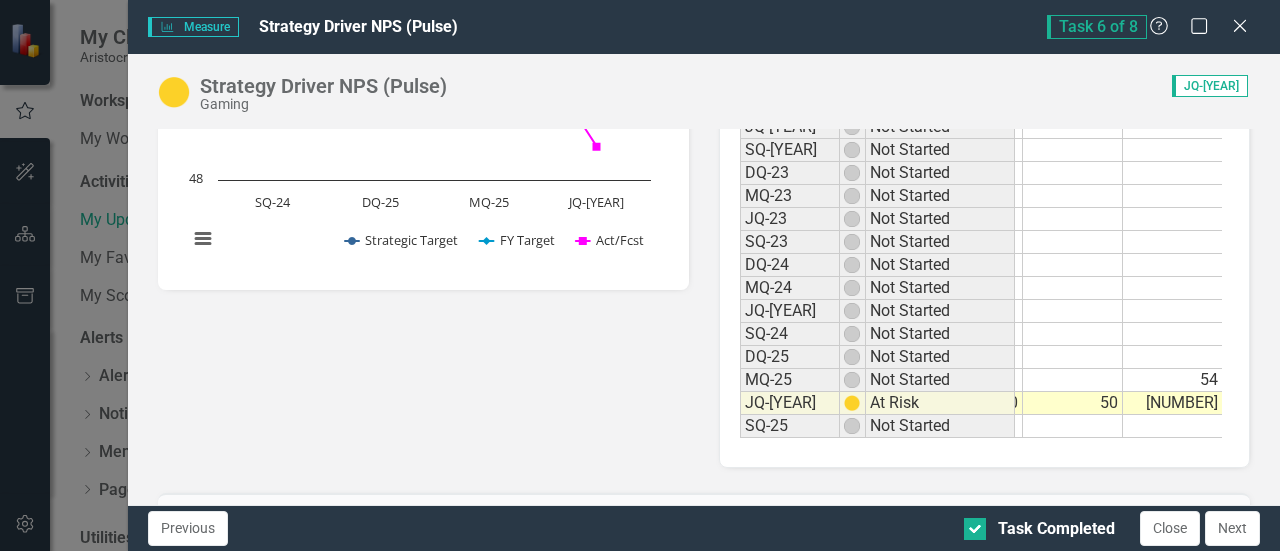 click on "Next" at bounding box center (1232, 528) 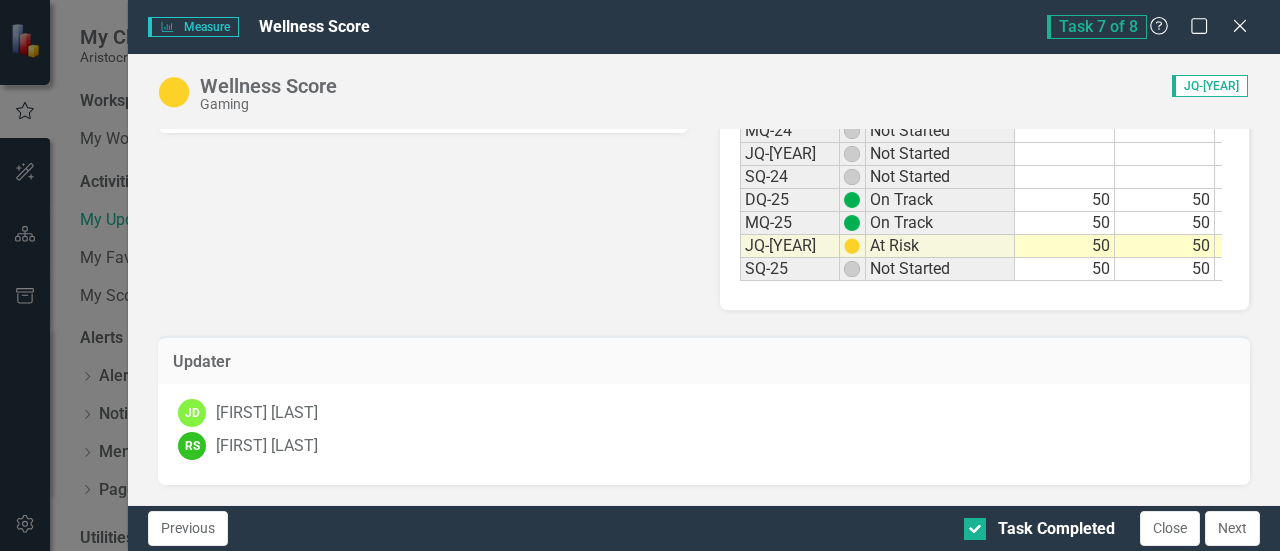 click on "Next" at bounding box center [1232, 528] 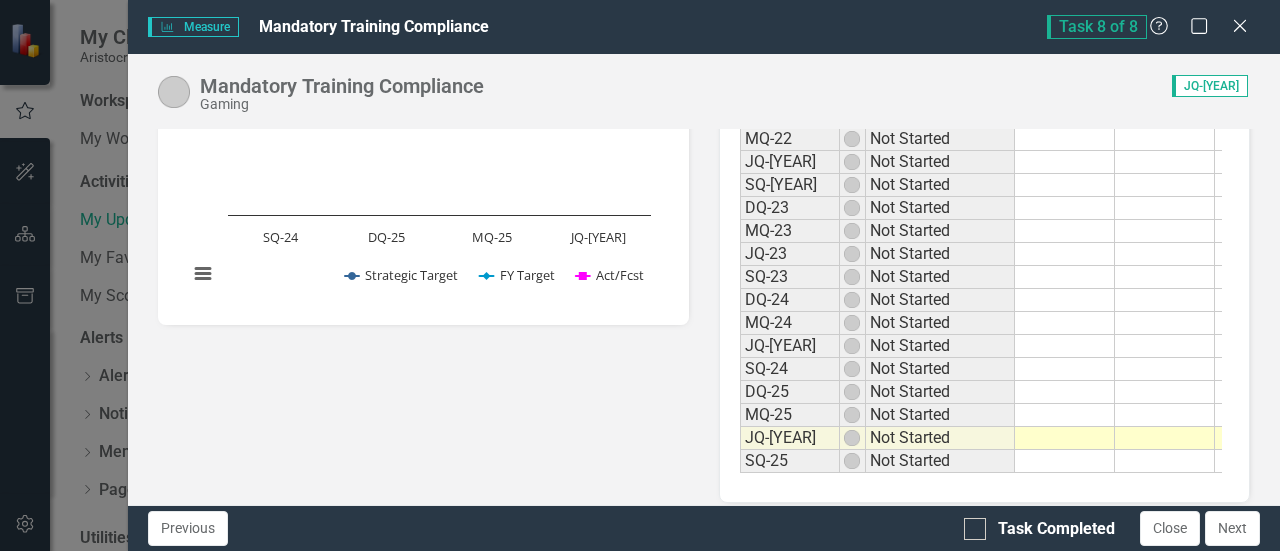 click on "Close" at bounding box center [1170, 528] 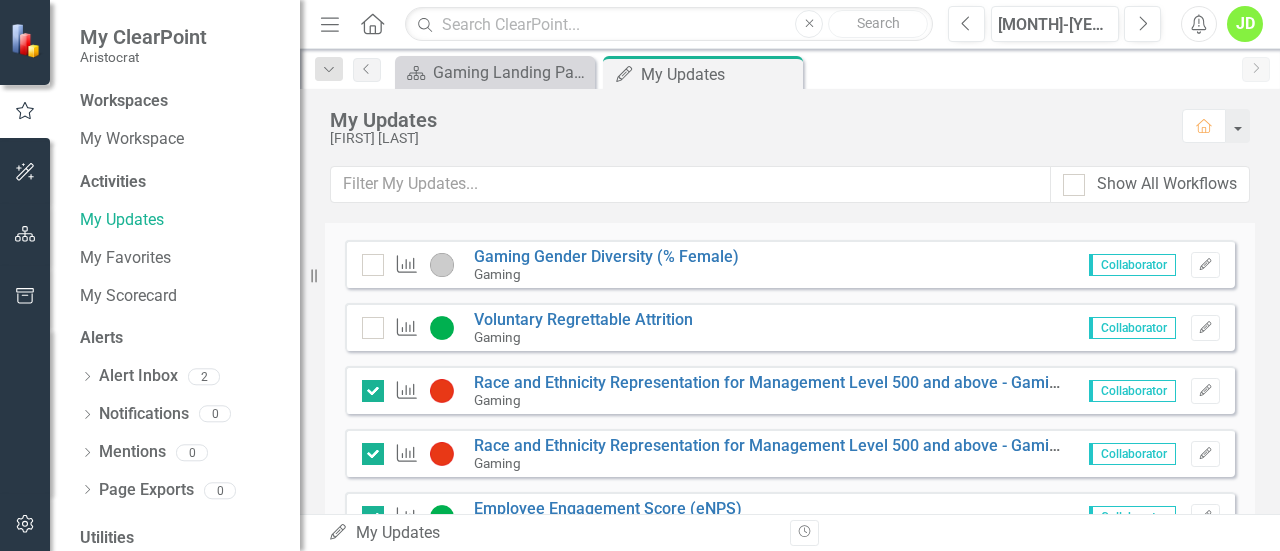 scroll, scrollTop: 433, scrollLeft: 0, axis: vertical 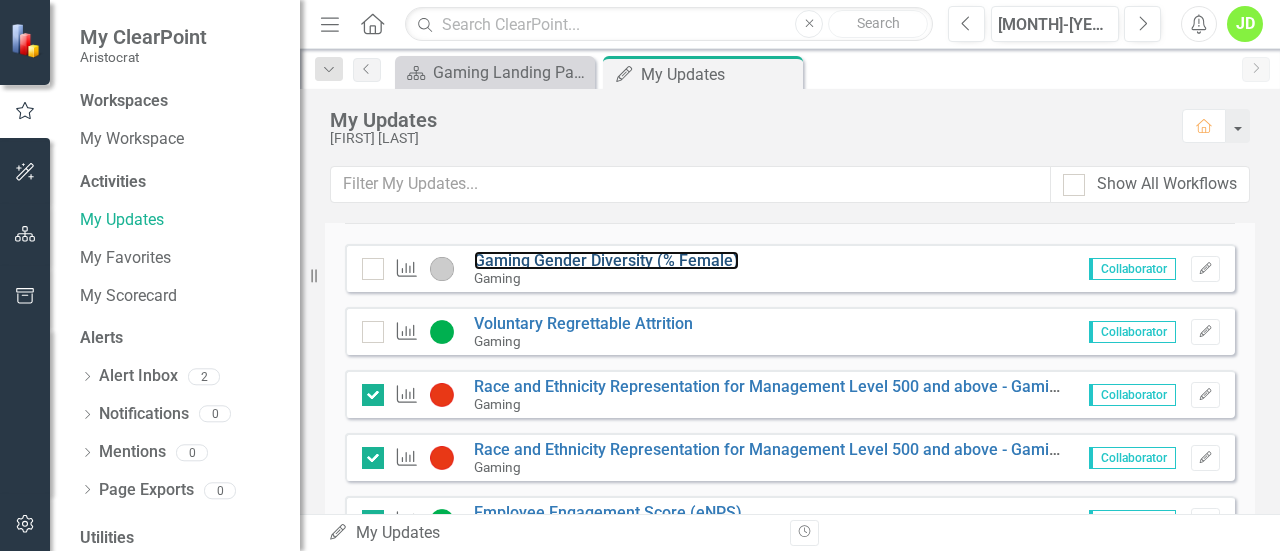 click on "Gaming Gender Diversity (% Female)" at bounding box center (606, 260) 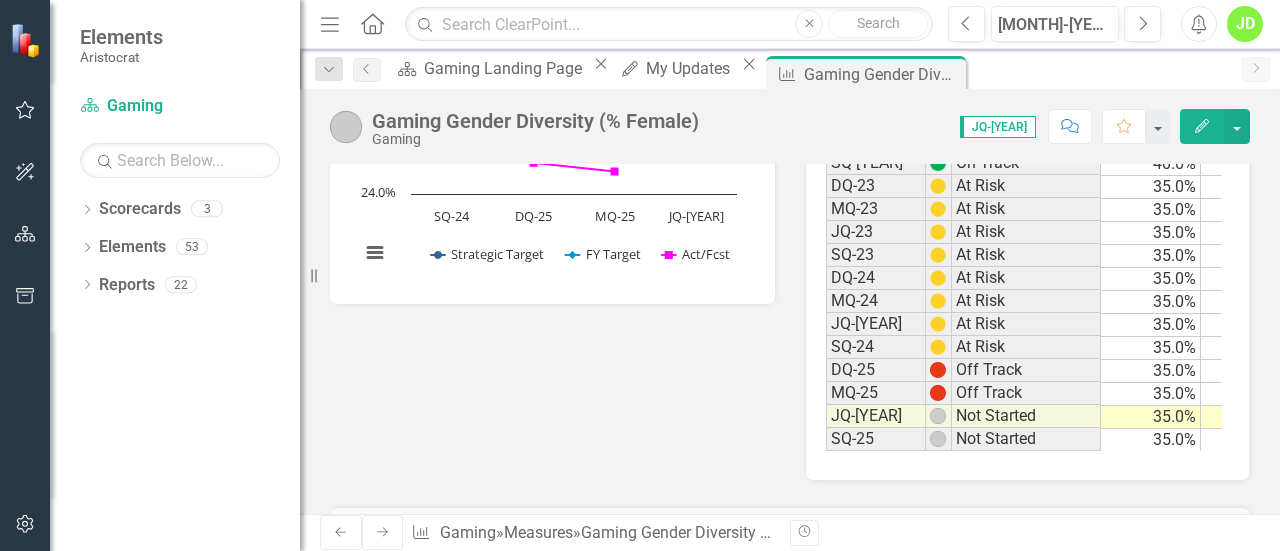 scroll, scrollTop: 635, scrollLeft: 0, axis: vertical 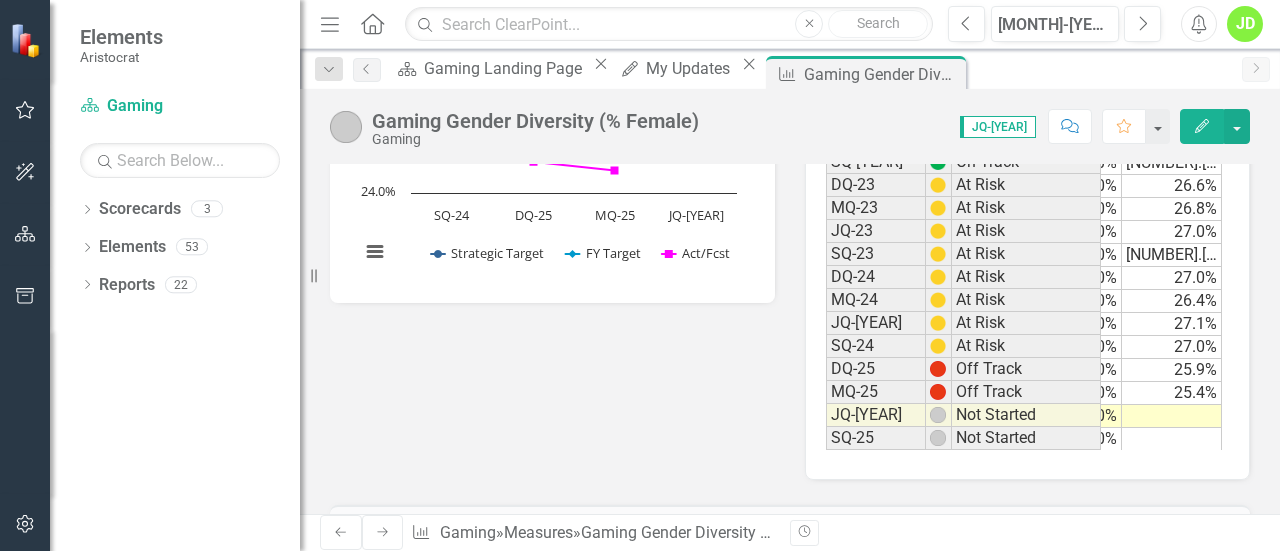 click at bounding box center (1172, 416) 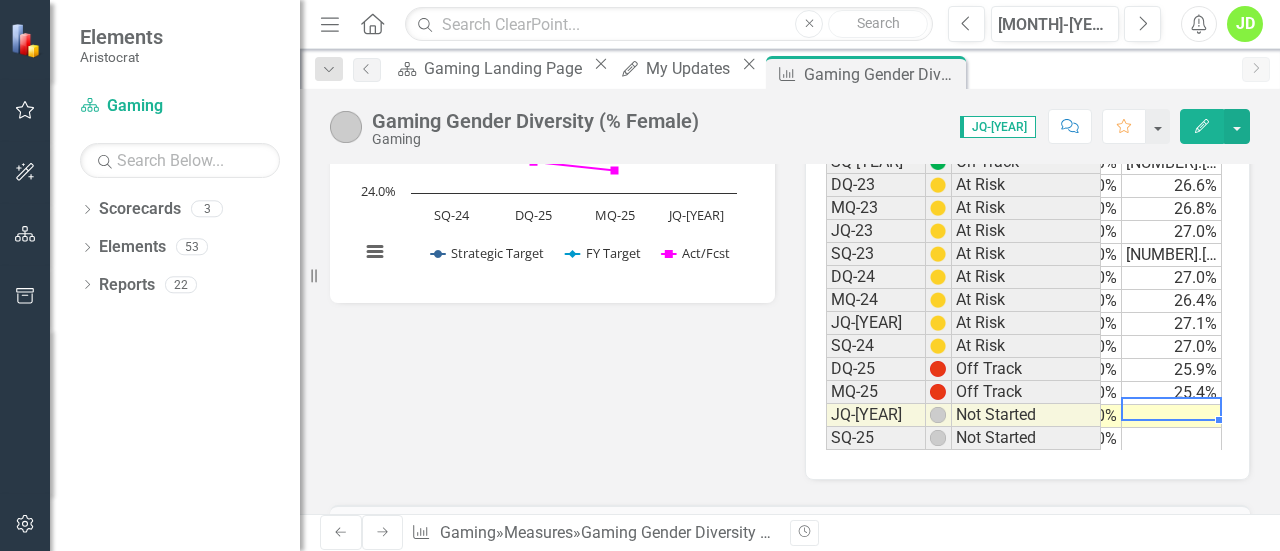 click at bounding box center [1172, 416] 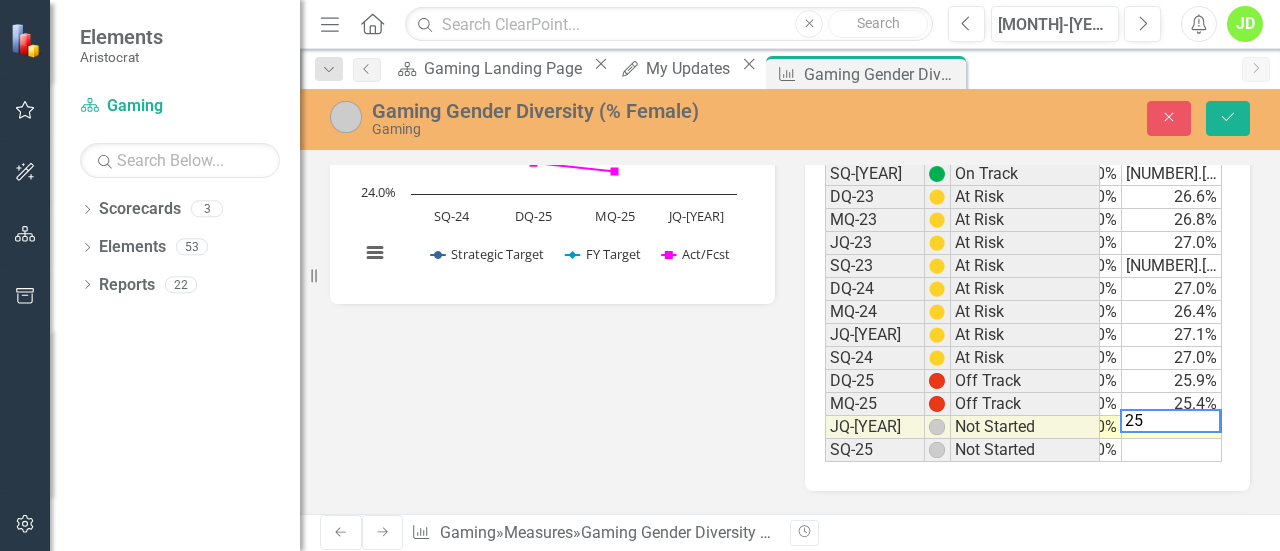 scroll, scrollTop: 0, scrollLeft: 178, axis: horizontal 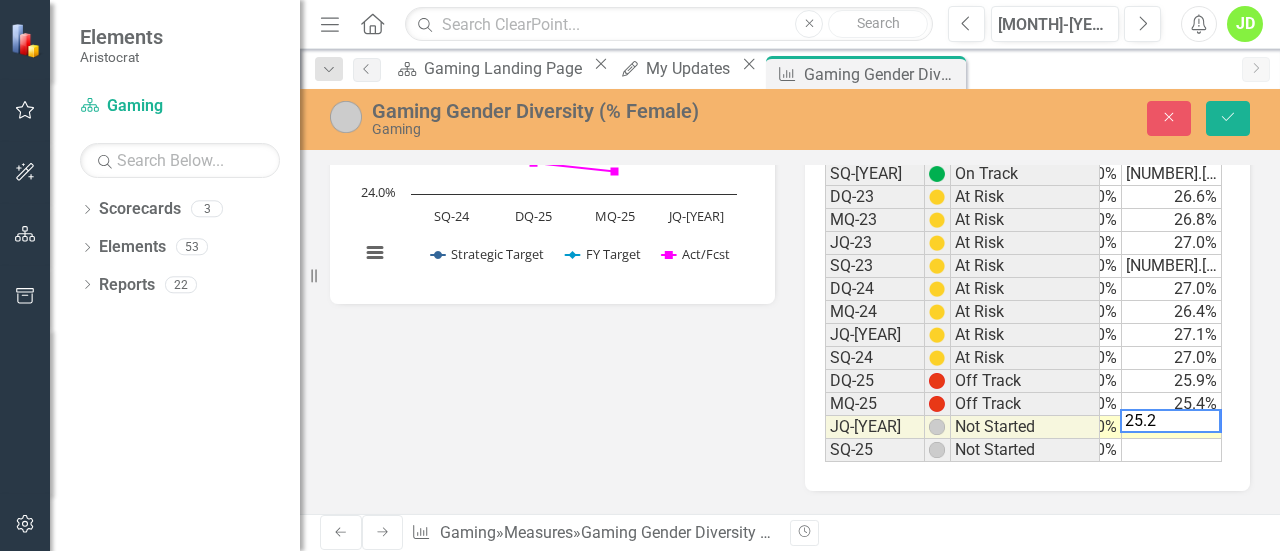 type on "25.2" 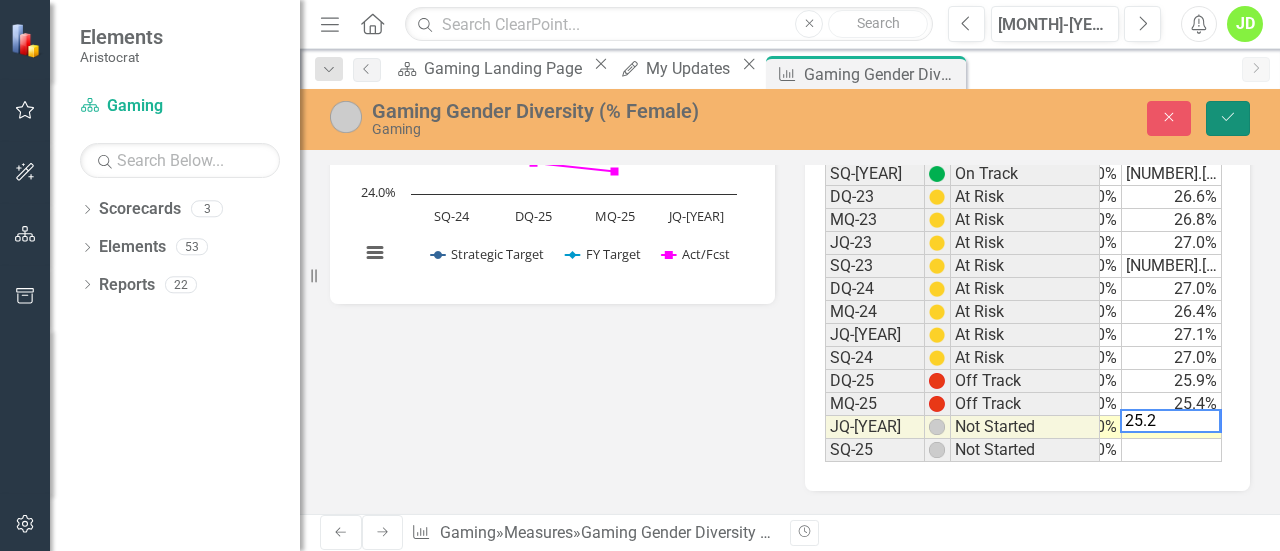 click on "Save" at bounding box center [1228, 117] 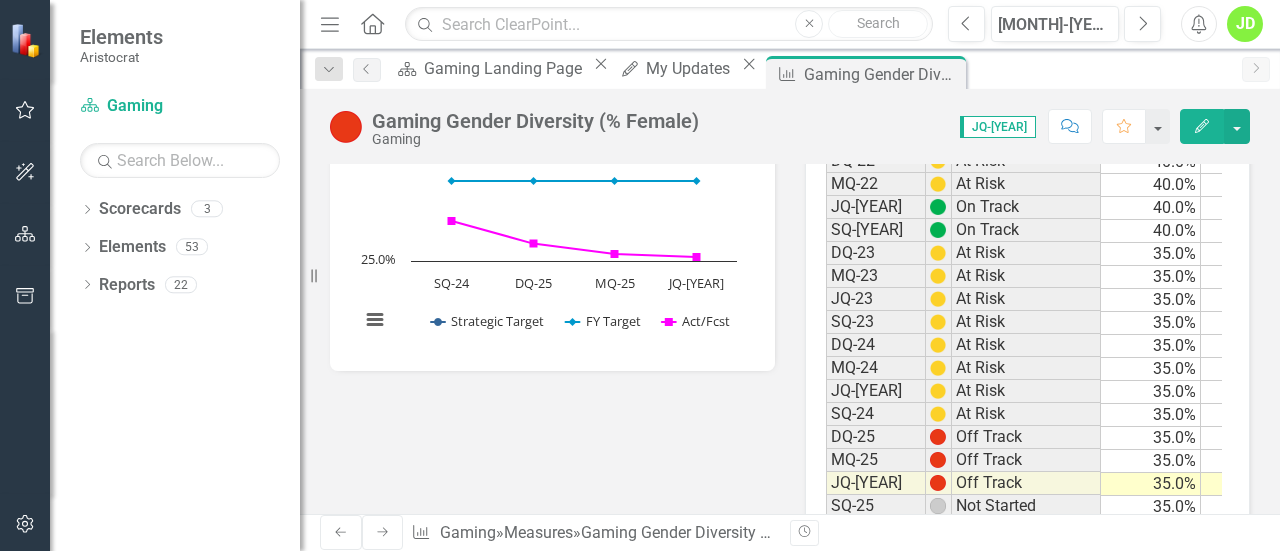 scroll, scrollTop: 566, scrollLeft: 0, axis: vertical 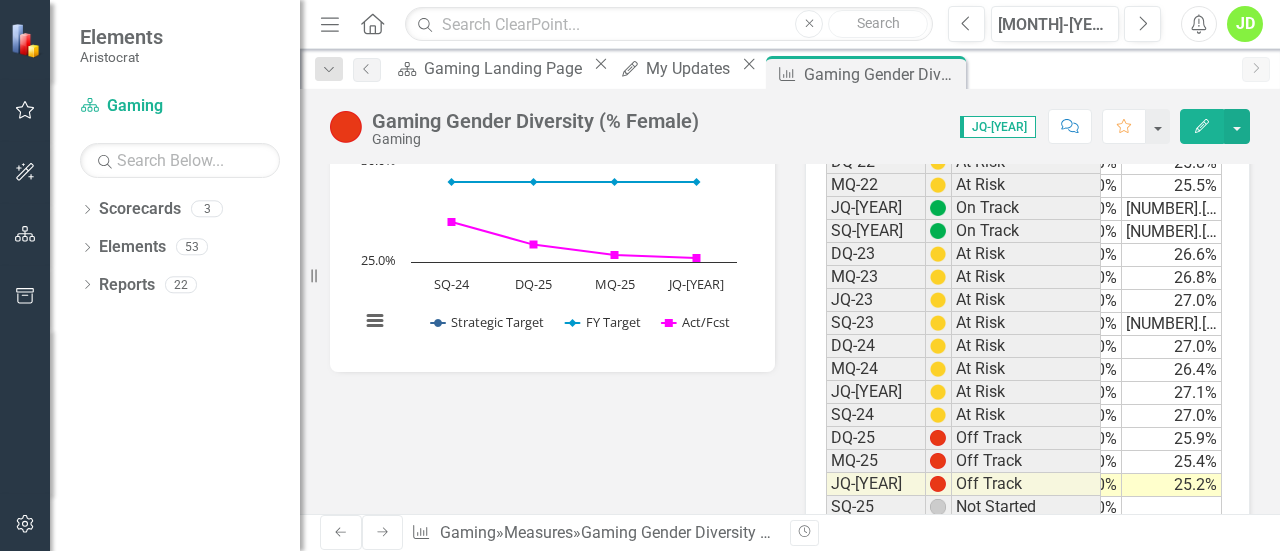 click on "Close" at bounding box center (0, 0) 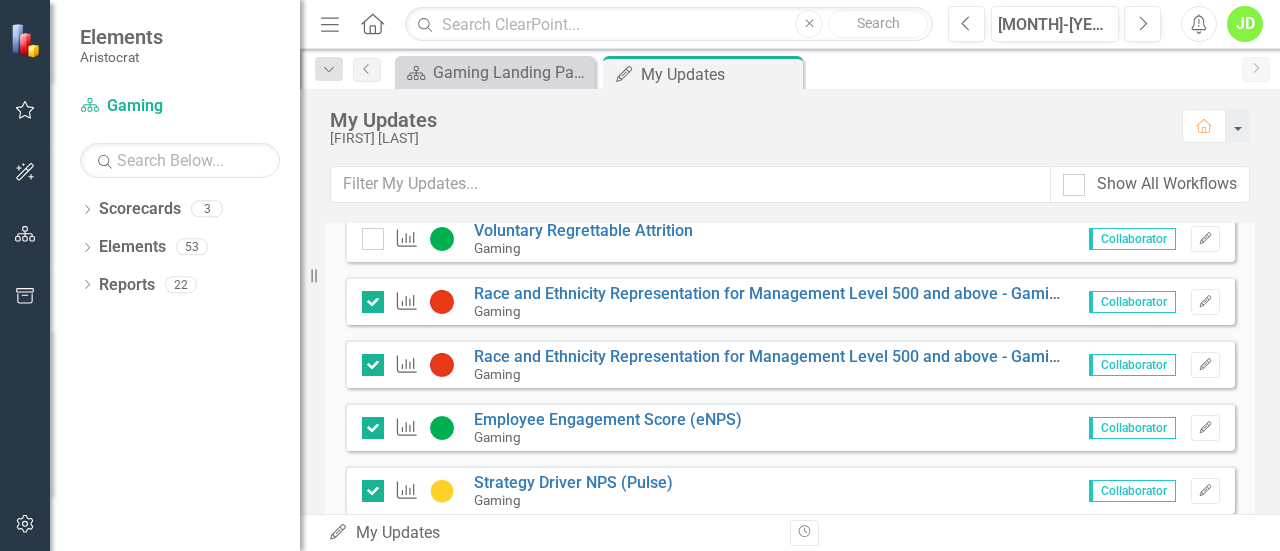scroll, scrollTop: 329, scrollLeft: 0, axis: vertical 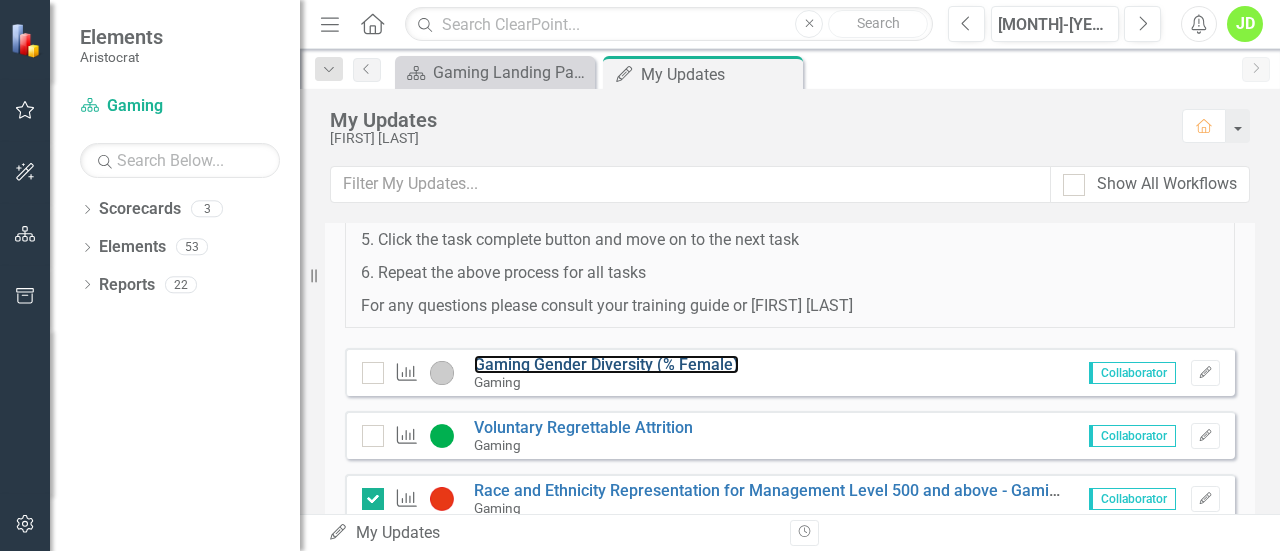 click on "Gaming Gender Diversity (% Female)" at bounding box center (606, 364) 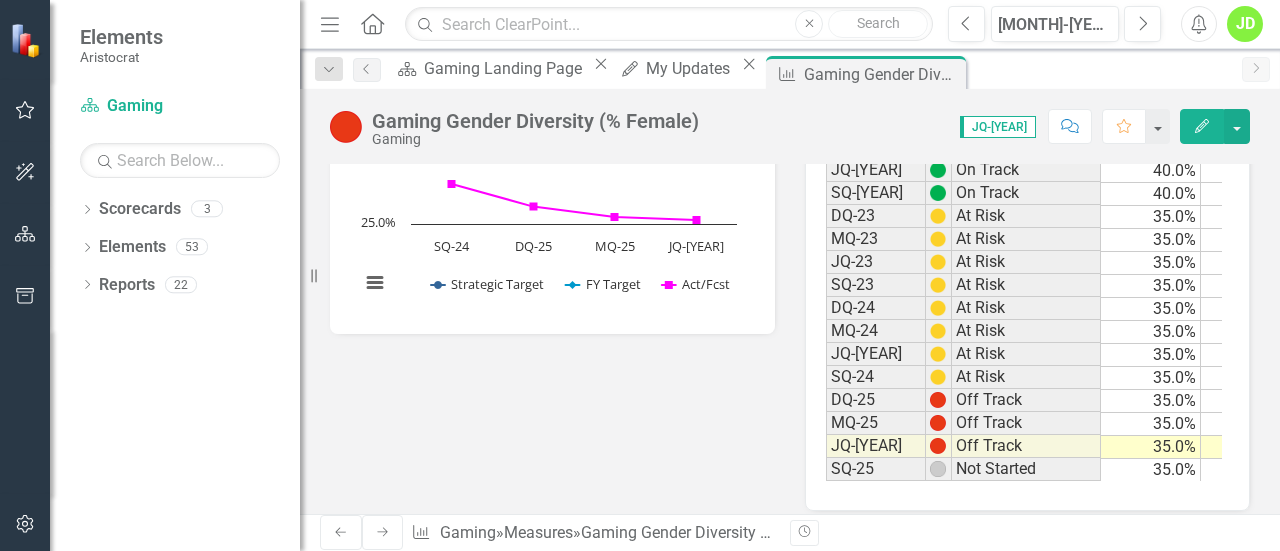 scroll, scrollTop: 605, scrollLeft: 0, axis: vertical 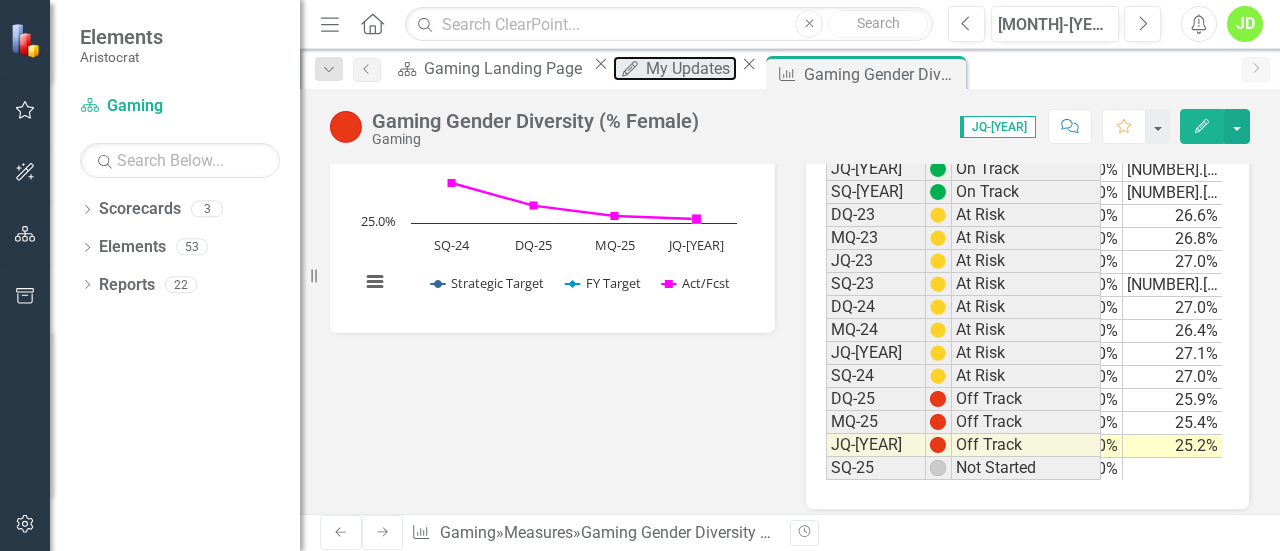 click on "My Updates" at bounding box center [691, 68] 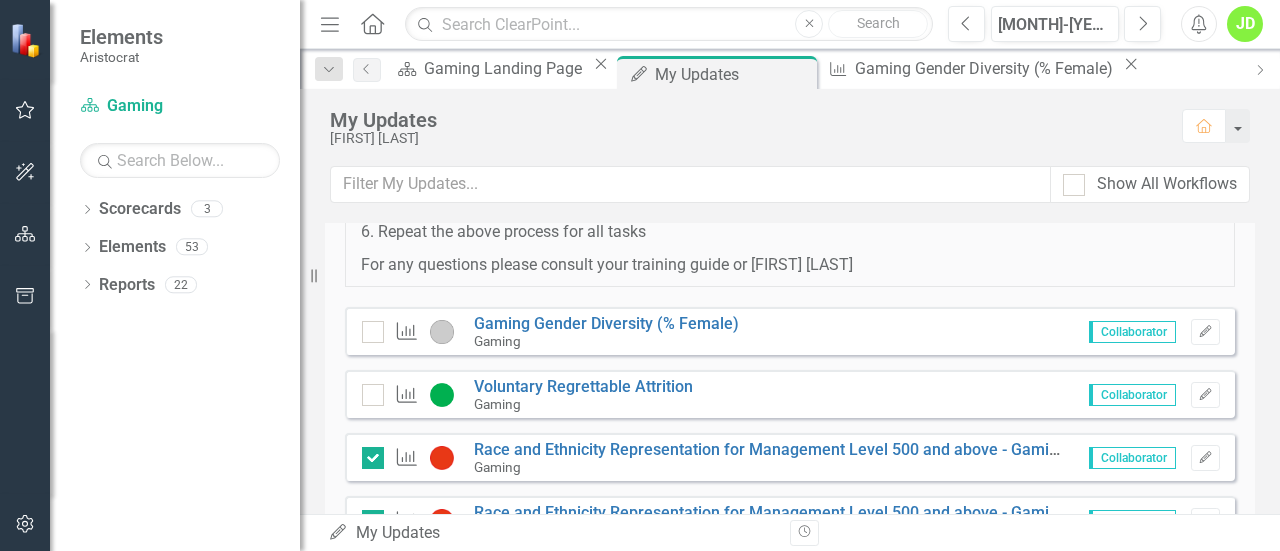 scroll, scrollTop: 371, scrollLeft: 0, axis: vertical 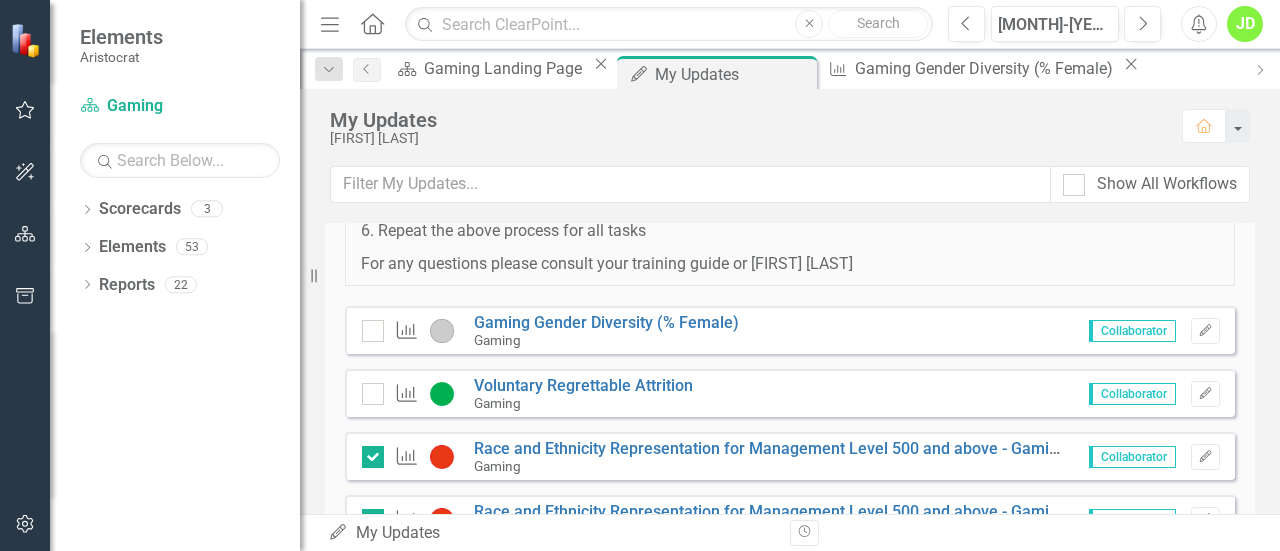 click at bounding box center (368, 326) 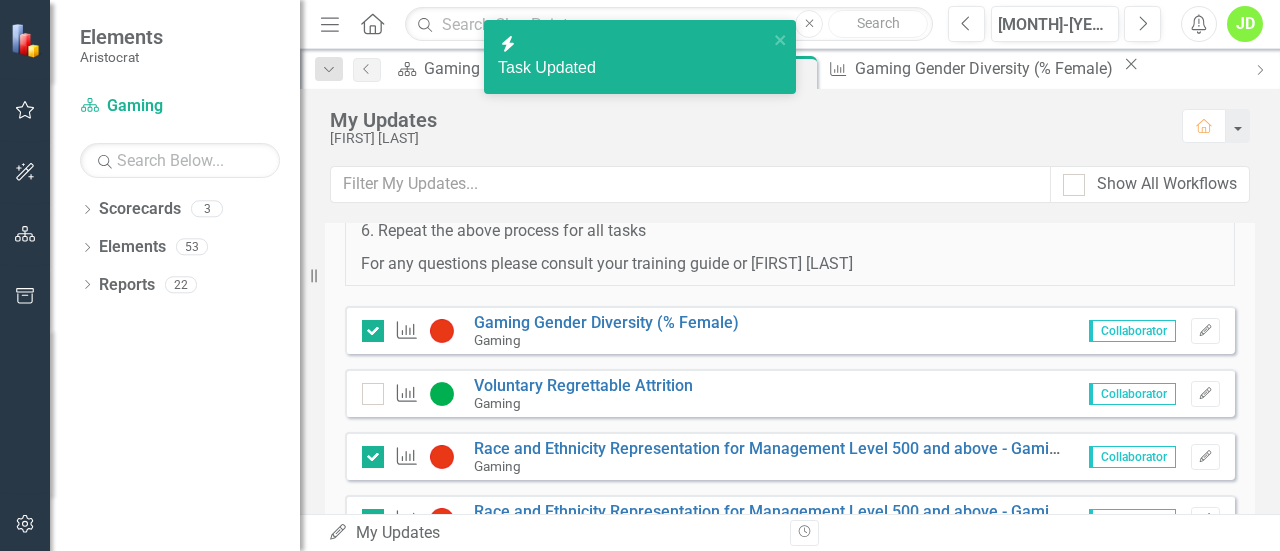 scroll, scrollTop: 393, scrollLeft: 0, axis: vertical 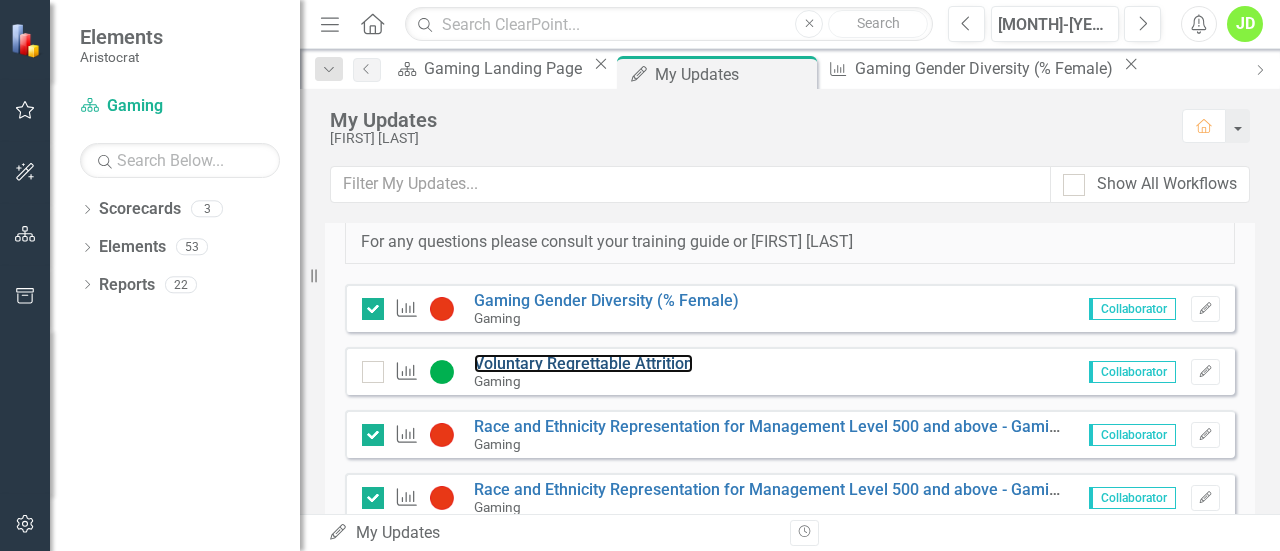 click on "Voluntary Regrettable Attrition" at bounding box center (583, 363) 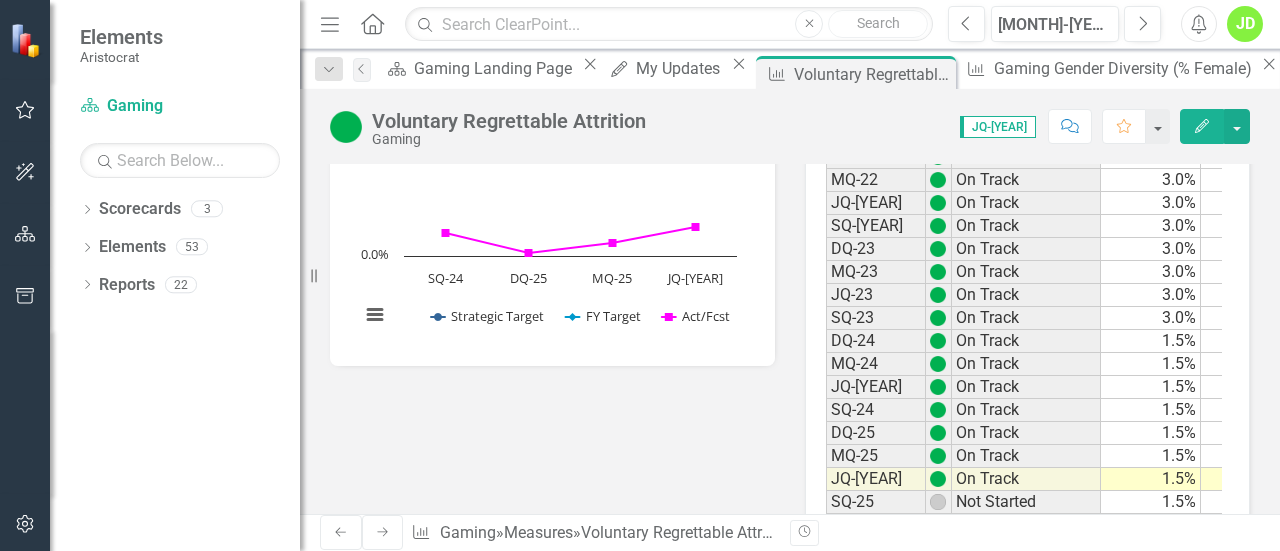 scroll, scrollTop: 527, scrollLeft: 0, axis: vertical 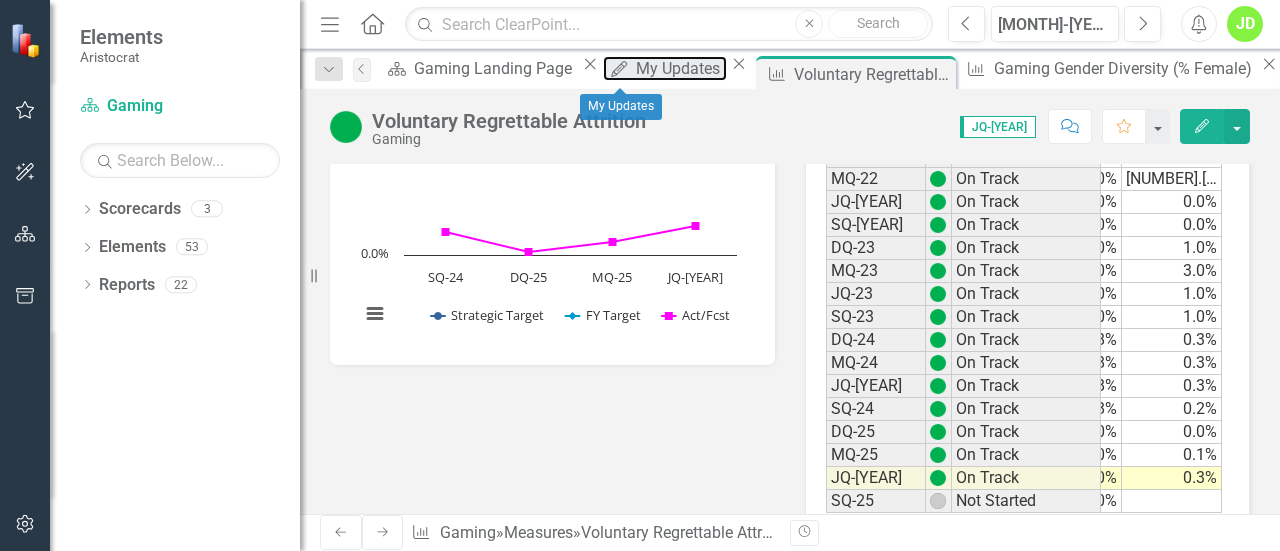 click on "My Updates" at bounding box center (681, 68) 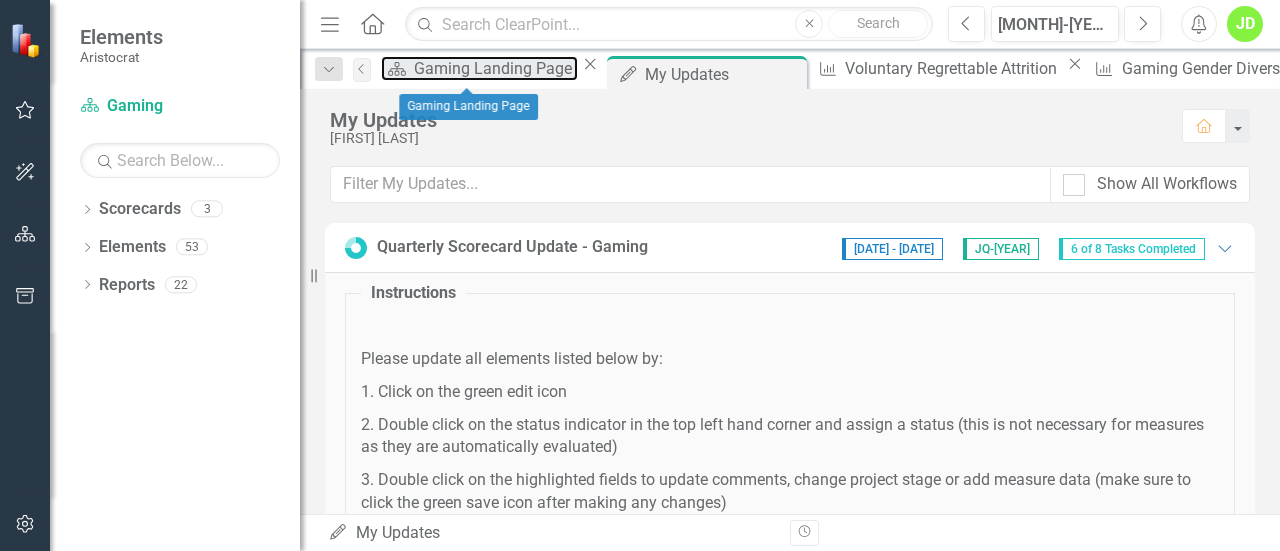 click on "Gaming Landing Page" at bounding box center (496, 68) 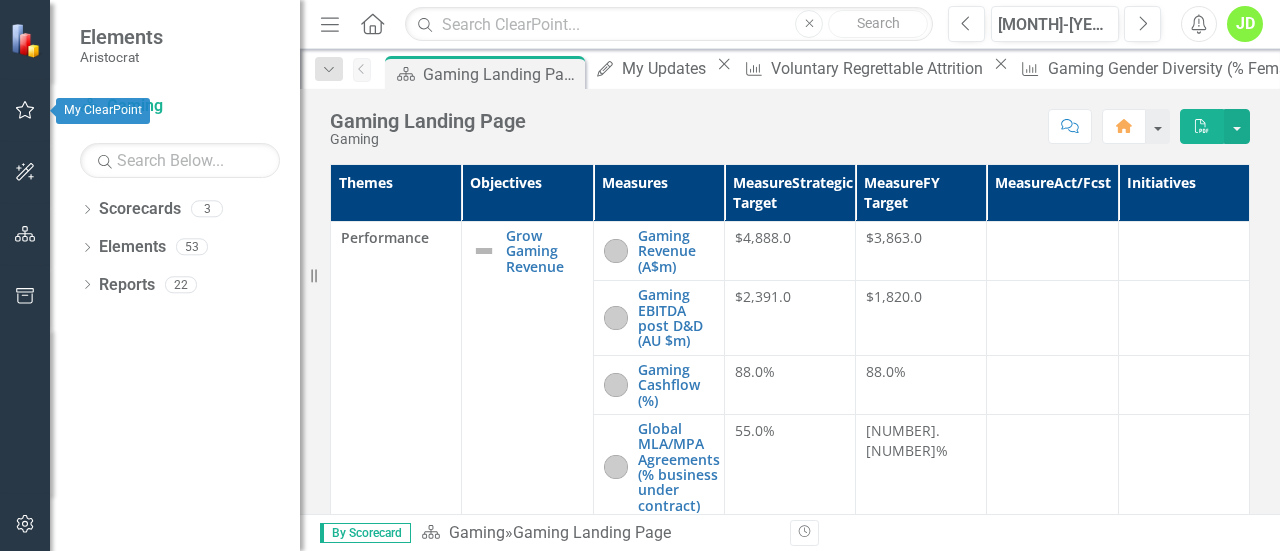 click at bounding box center (25, 110) 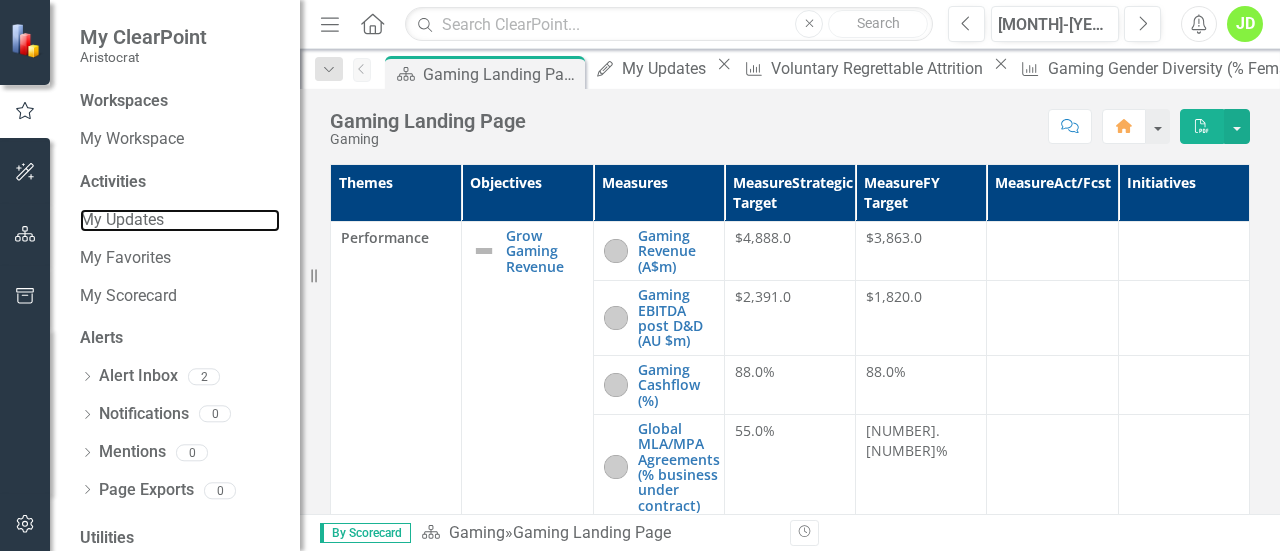 click on "My Updates" at bounding box center [180, 220] 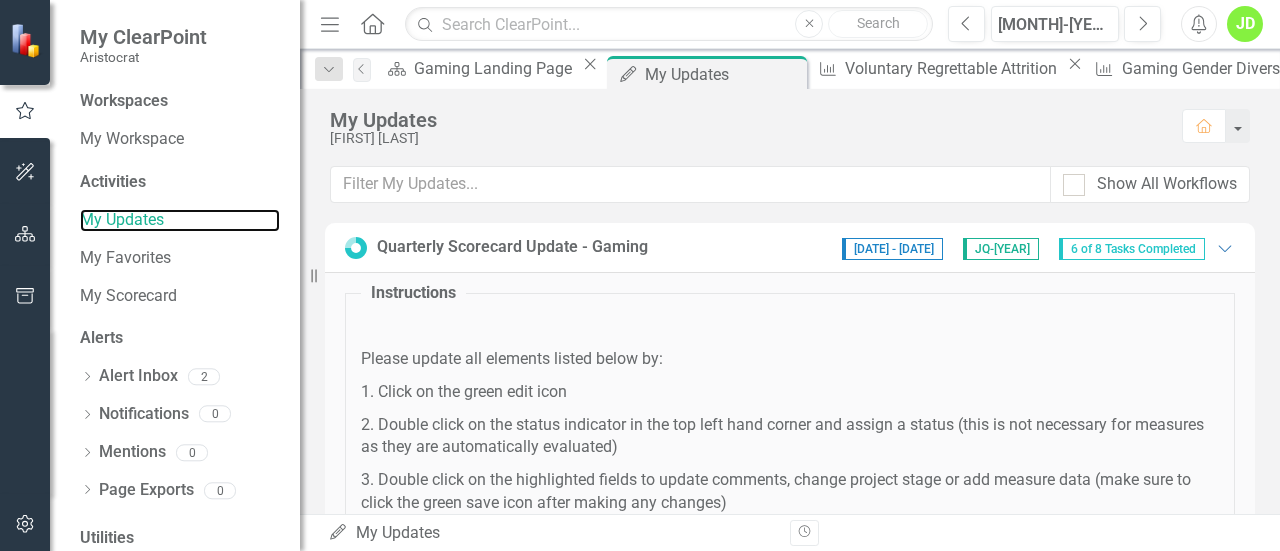 scroll, scrollTop: 378, scrollLeft: 0, axis: vertical 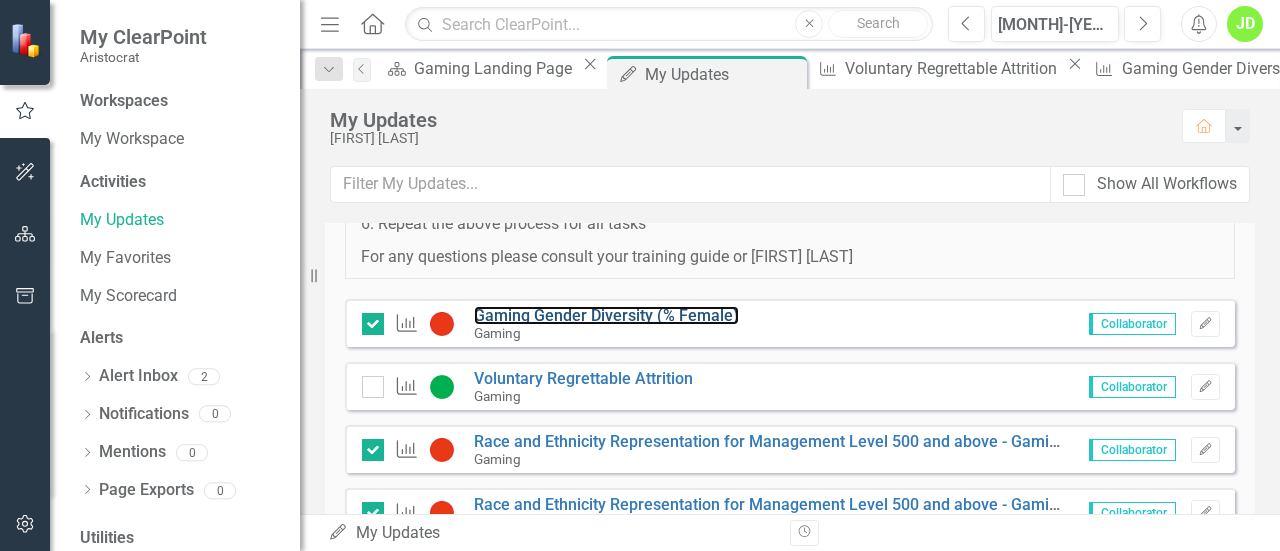 click on "Gaming Gender Diversity (% Female)" at bounding box center [606, 315] 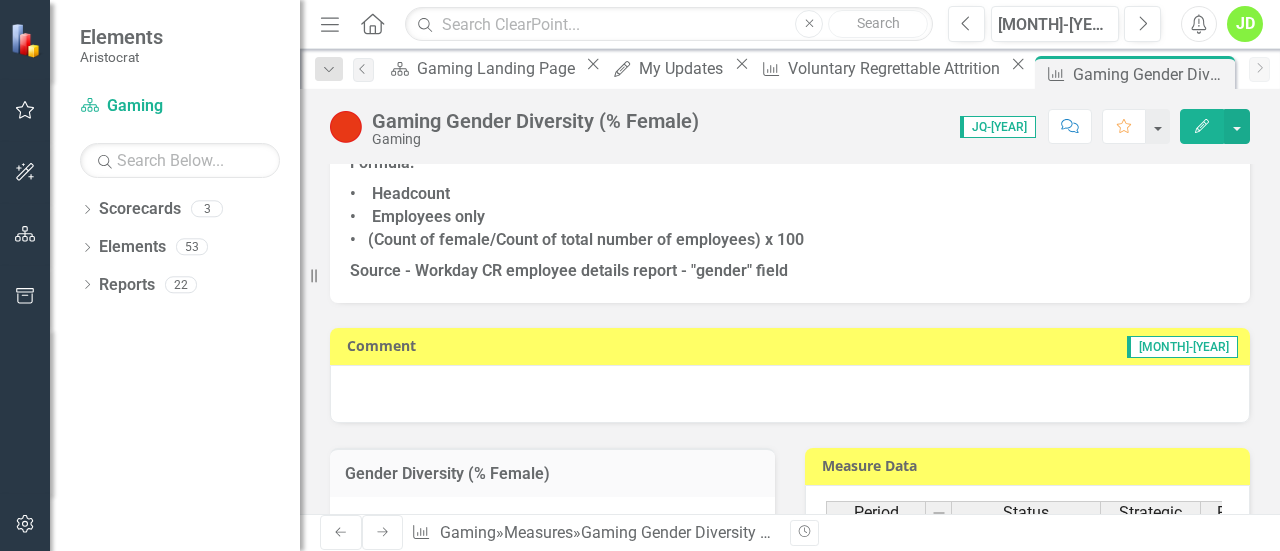 scroll, scrollTop: 104, scrollLeft: 0, axis: vertical 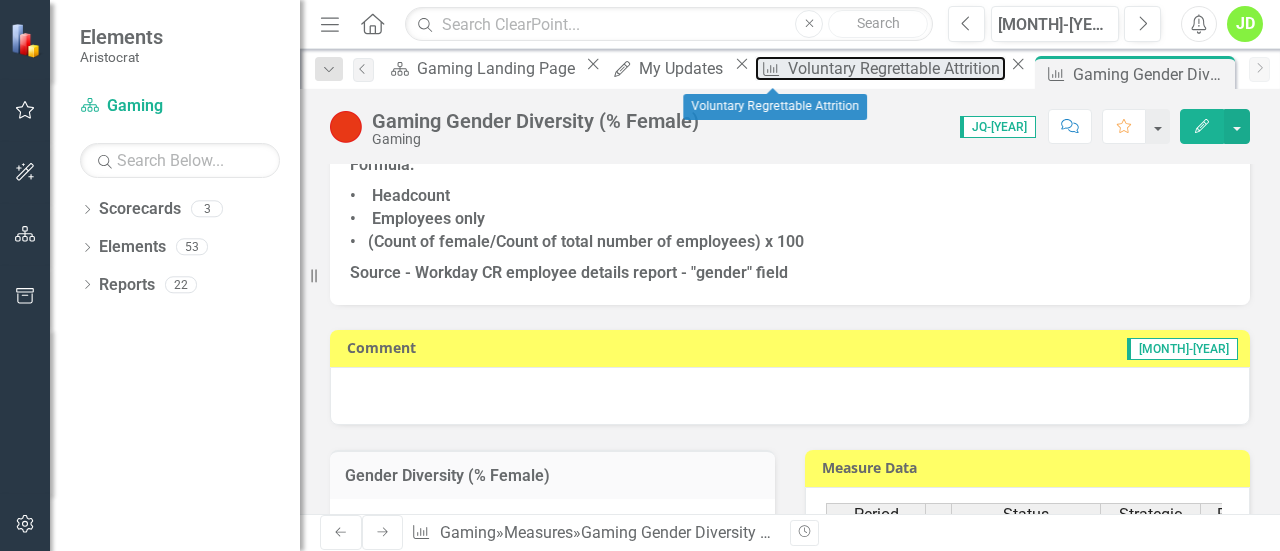 click on "Voluntary Regrettable Attrition" at bounding box center (897, 68) 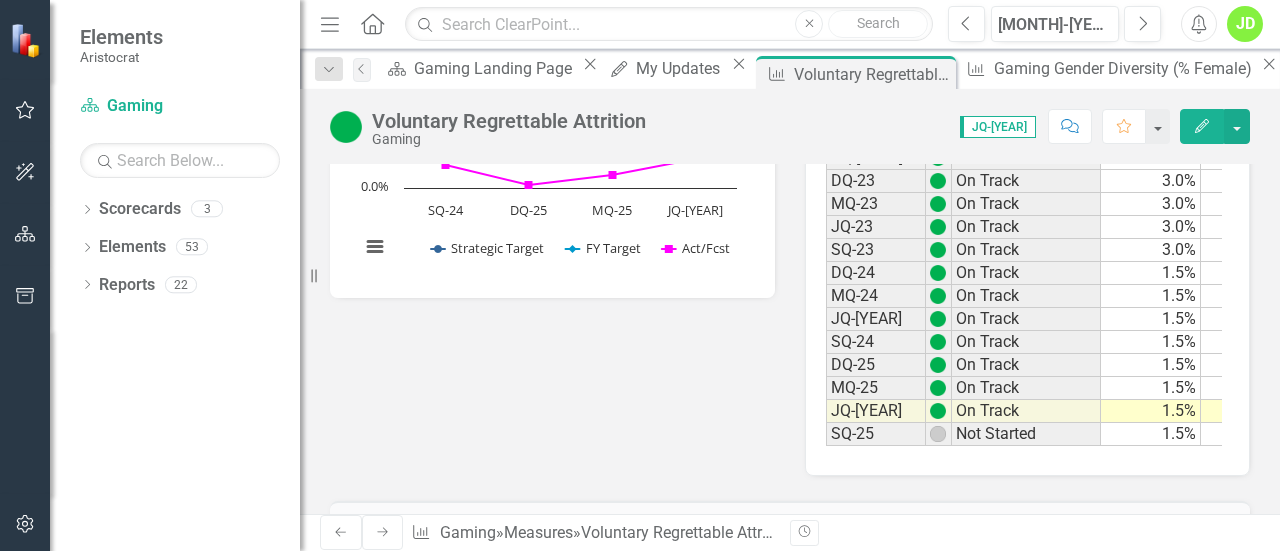 scroll, scrollTop: 586, scrollLeft: 0, axis: vertical 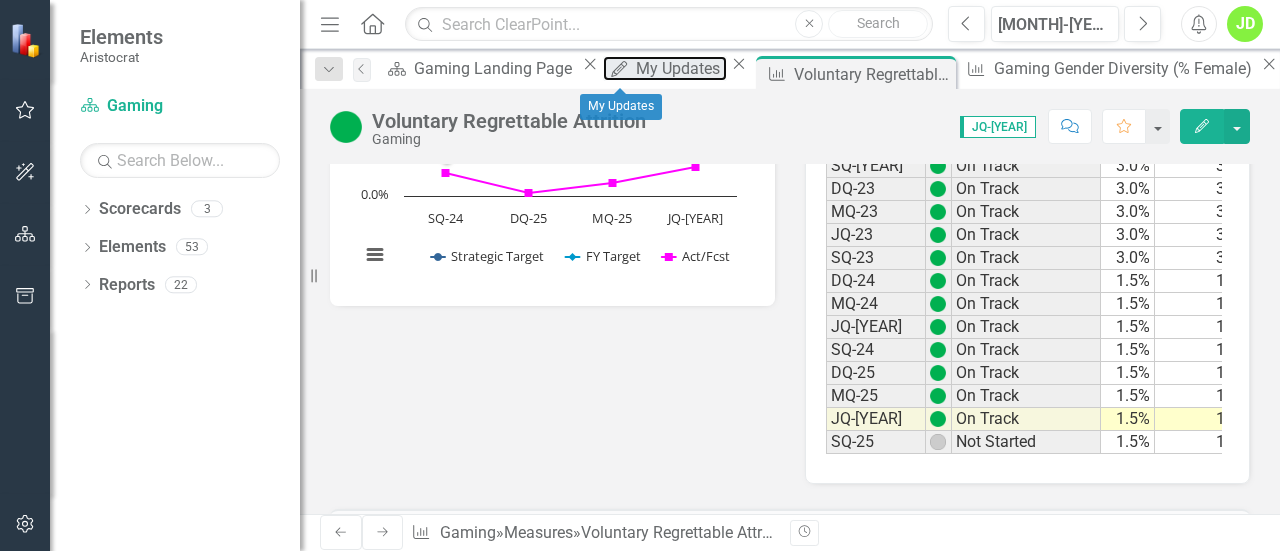click on "My Updates" at bounding box center (681, 68) 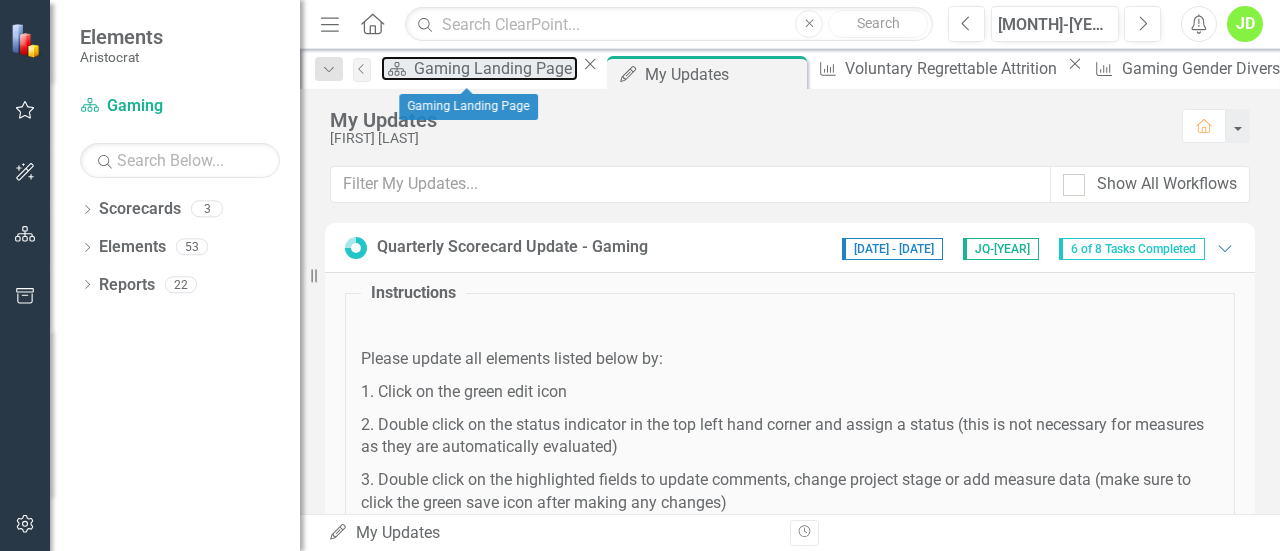 click on "Gaming Landing Page" at bounding box center [496, 68] 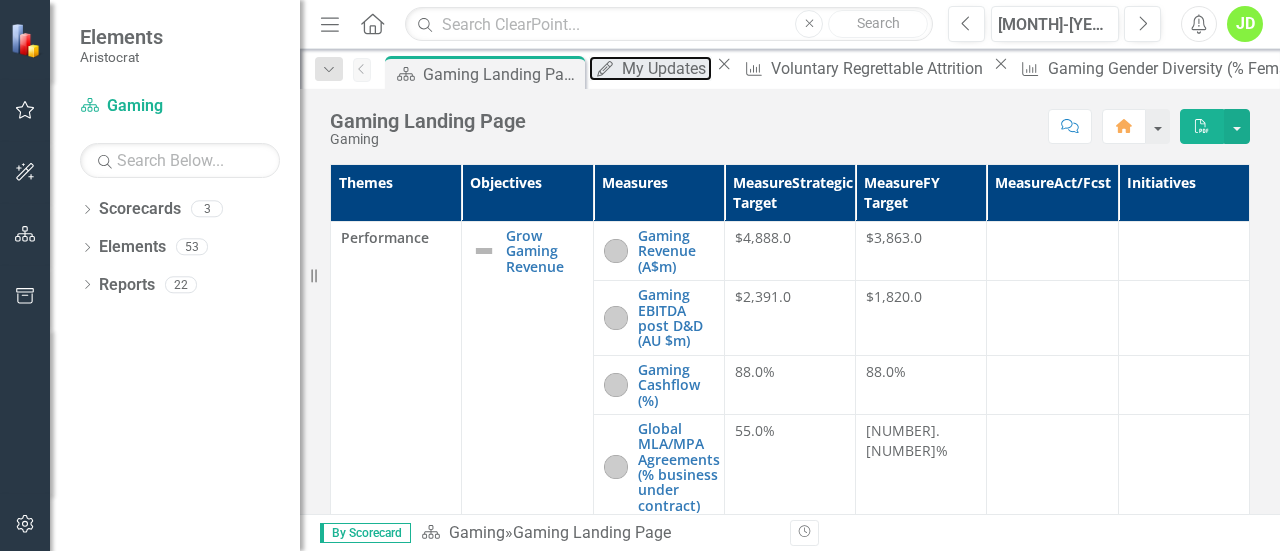 click on "My Updates" at bounding box center [667, 68] 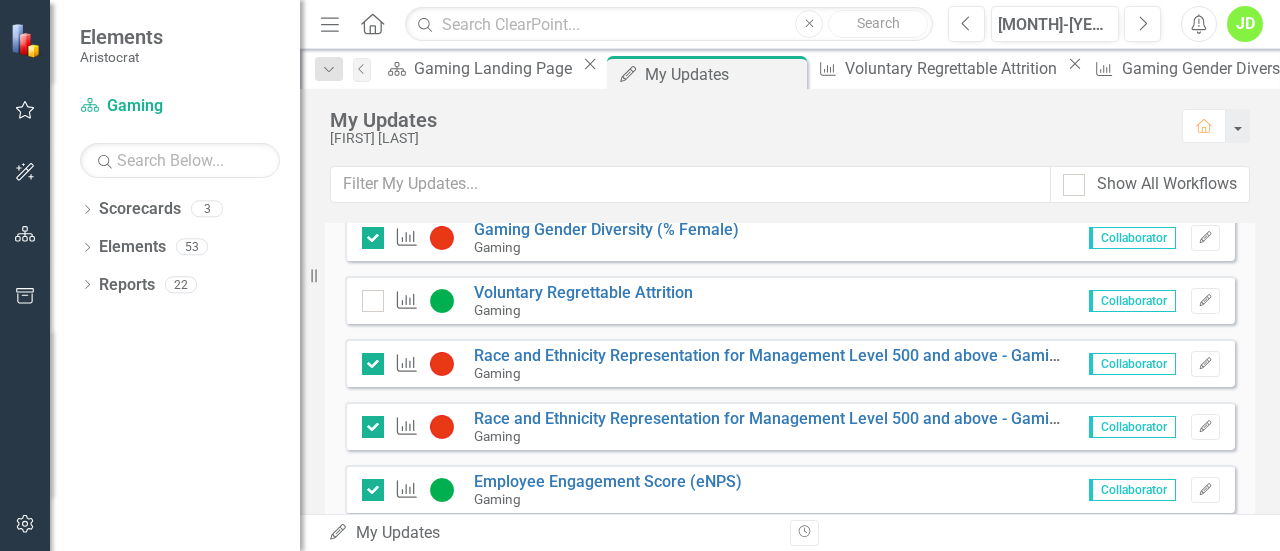 scroll, scrollTop: 465, scrollLeft: 0, axis: vertical 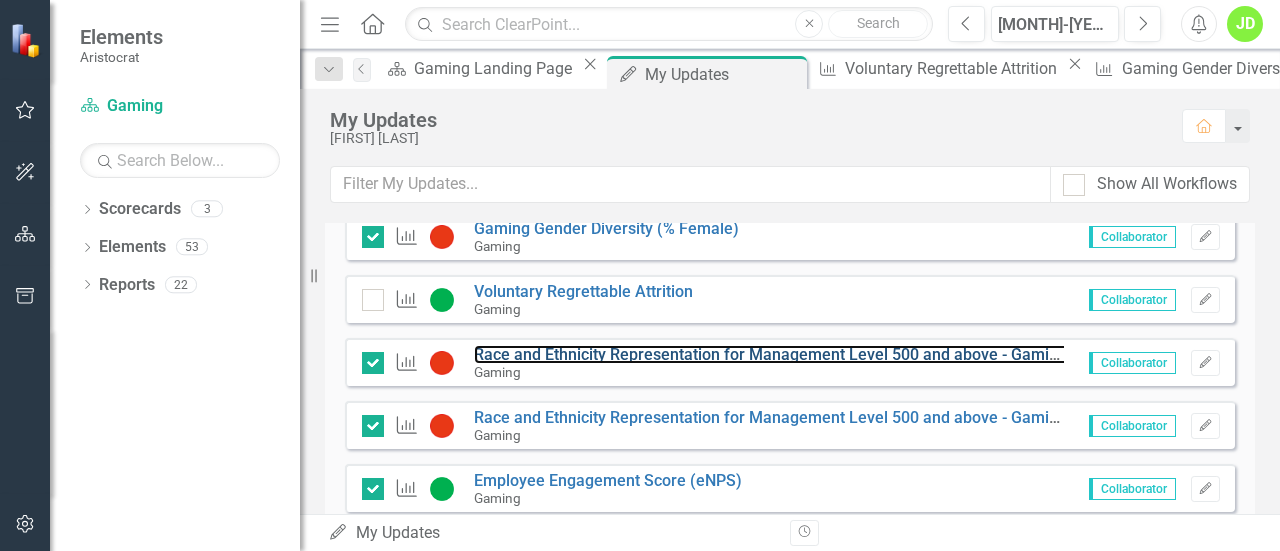 click on "Race and Ethnicity Representation for Management Level 500 and above - Gaming, [REGION]" at bounding box center [807, 354] 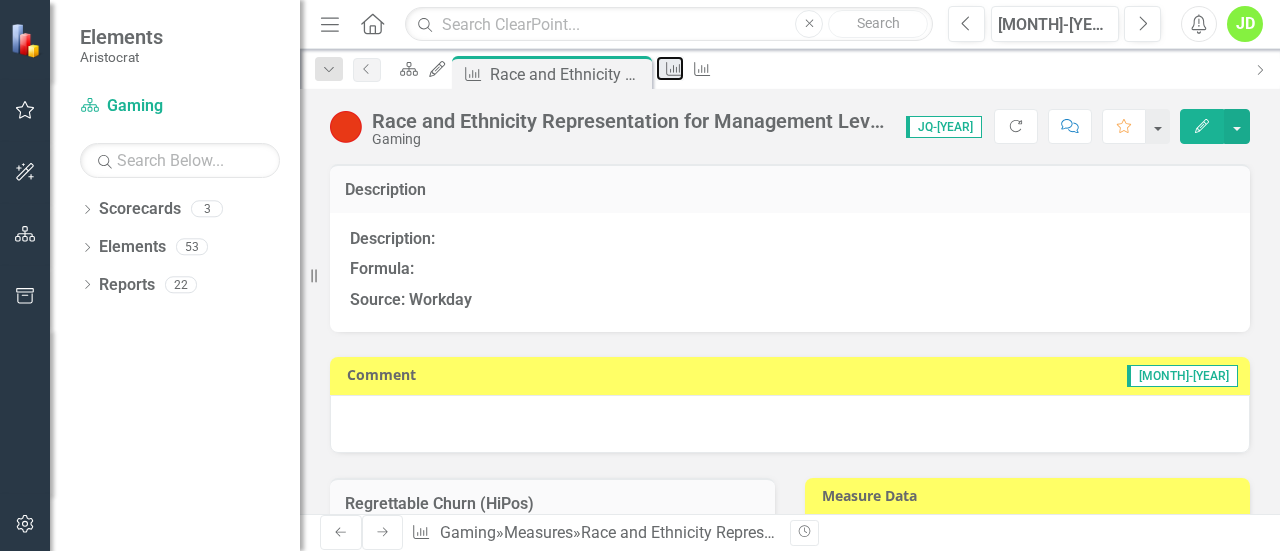 click on "Measure" at bounding box center (670, 68) 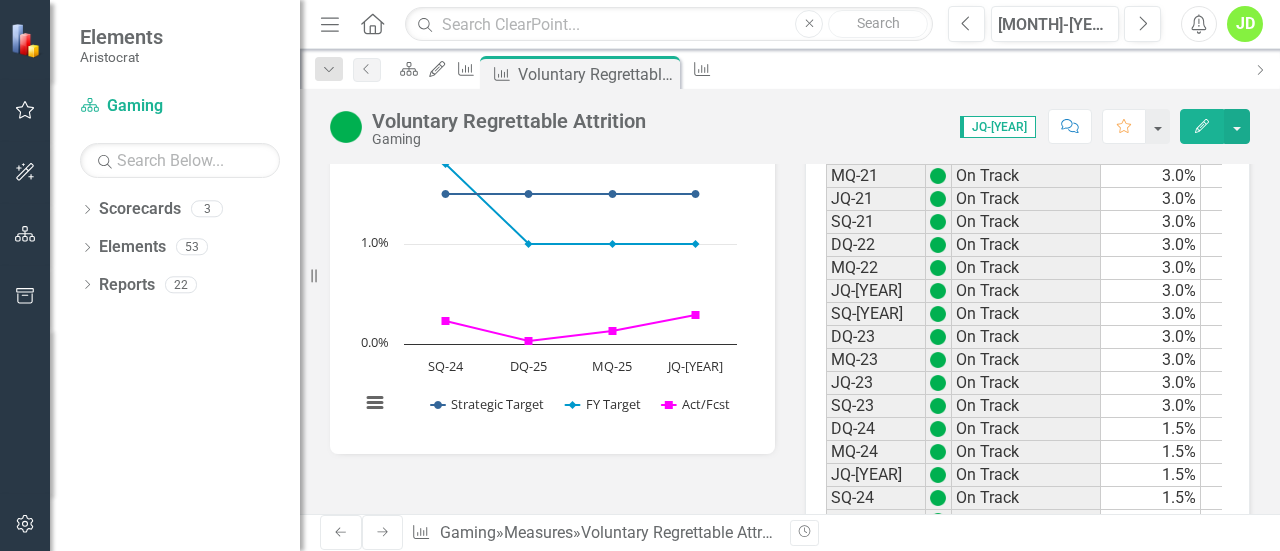 scroll, scrollTop: 535, scrollLeft: 0, axis: vertical 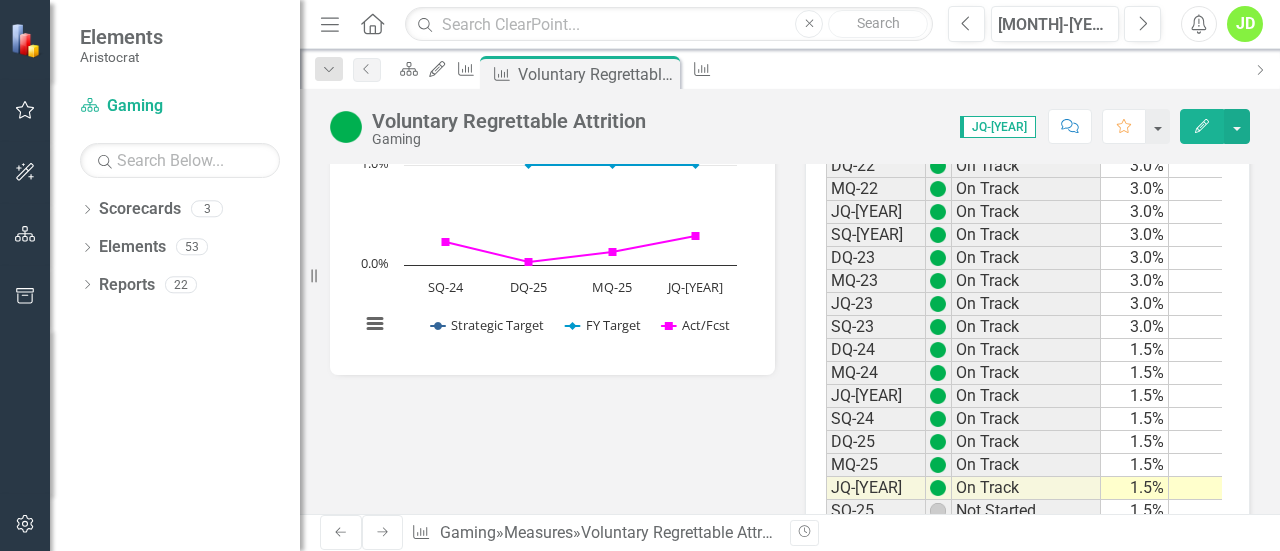 click on "Close" at bounding box center (0, 0) 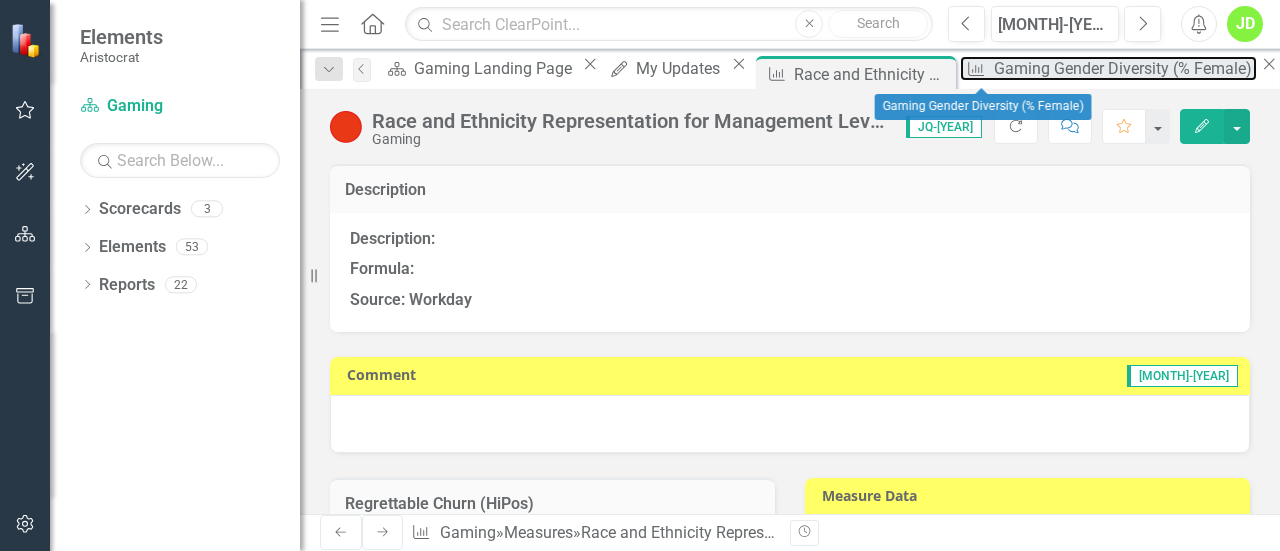 click on "Gaming Gender Diversity (% Female)" at bounding box center (1125, 68) 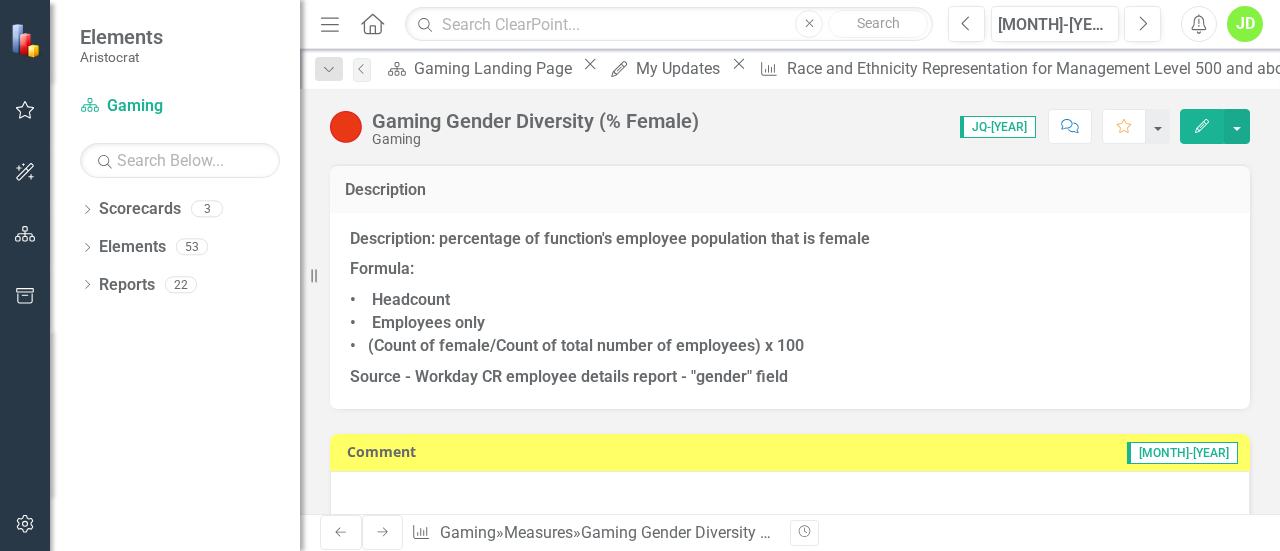 drag, startPoint x: 786, startPoint y: 379, endPoint x: 748, endPoint y: 373, distance: 38.470768 